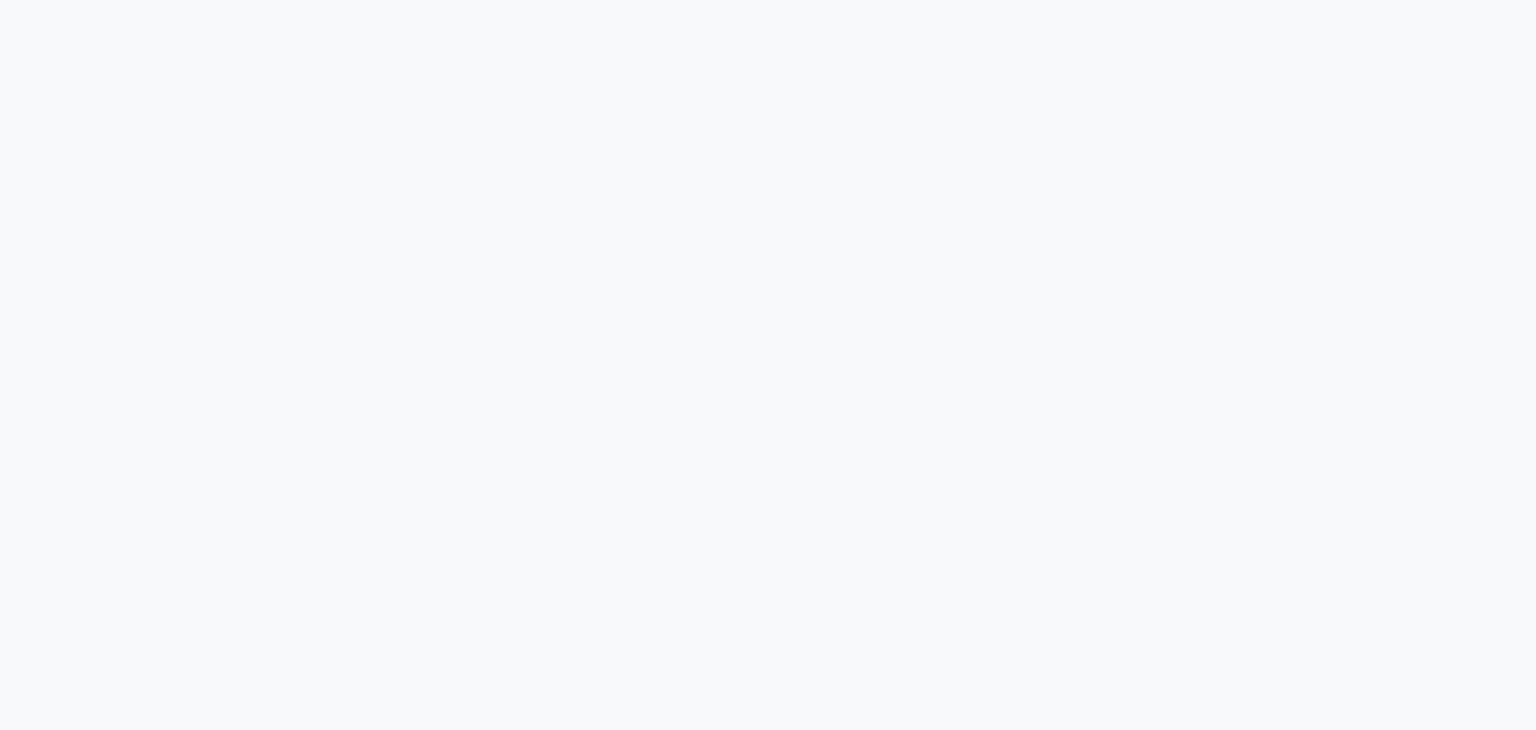 scroll, scrollTop: 0, scrollLeft: 0, axis: both 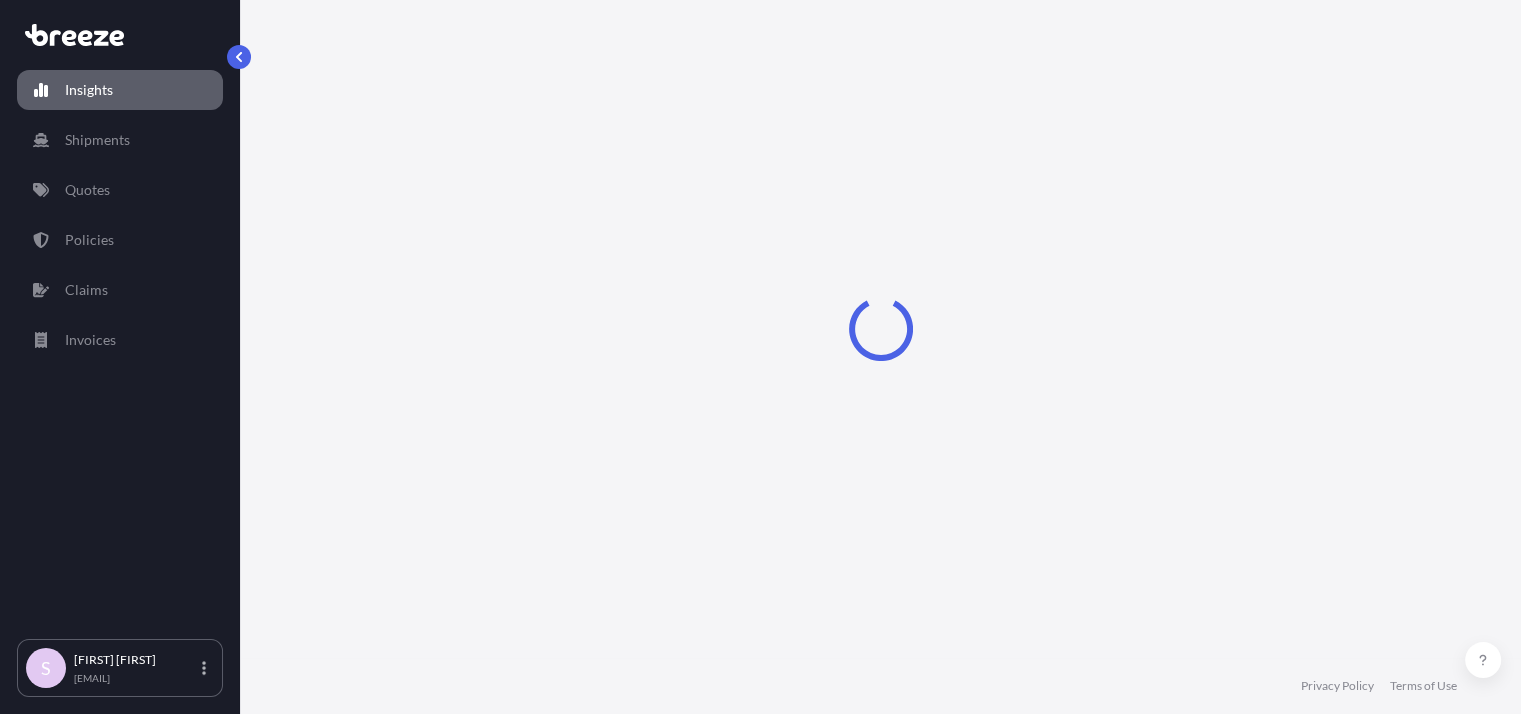 select on "2025" 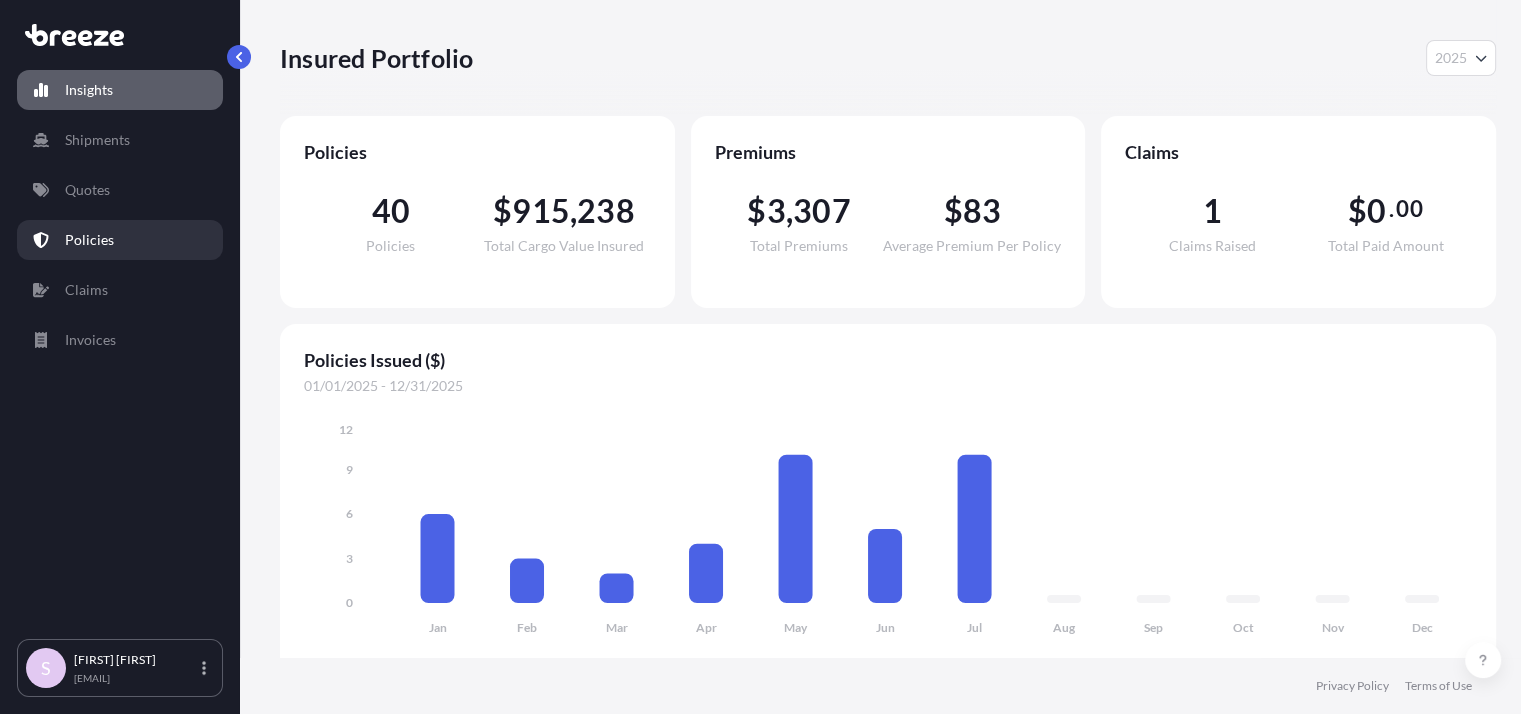 click on "Quotes" at bounding box center [120, 190] 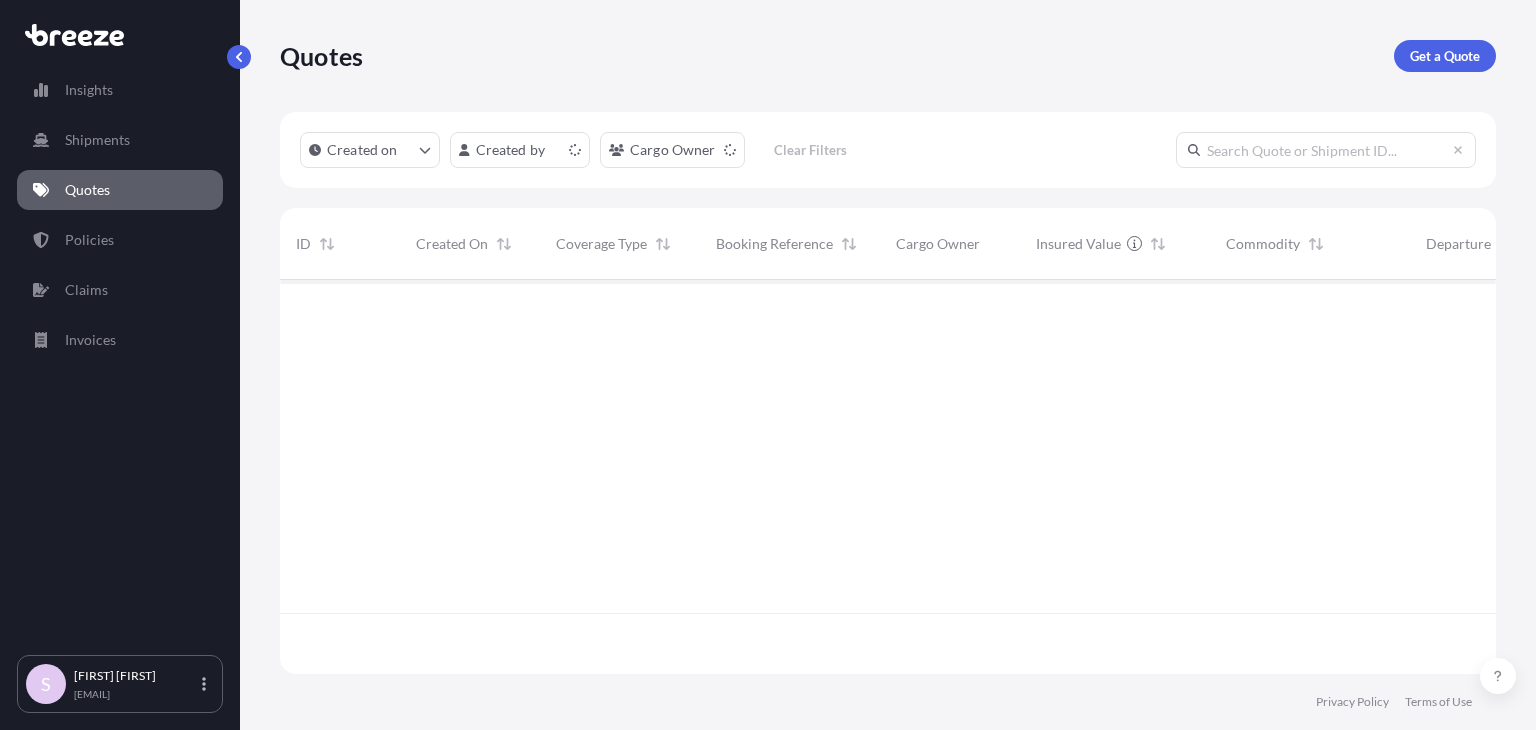 scroll, scrollTop: 16, scrollLeft: 16, axis: both 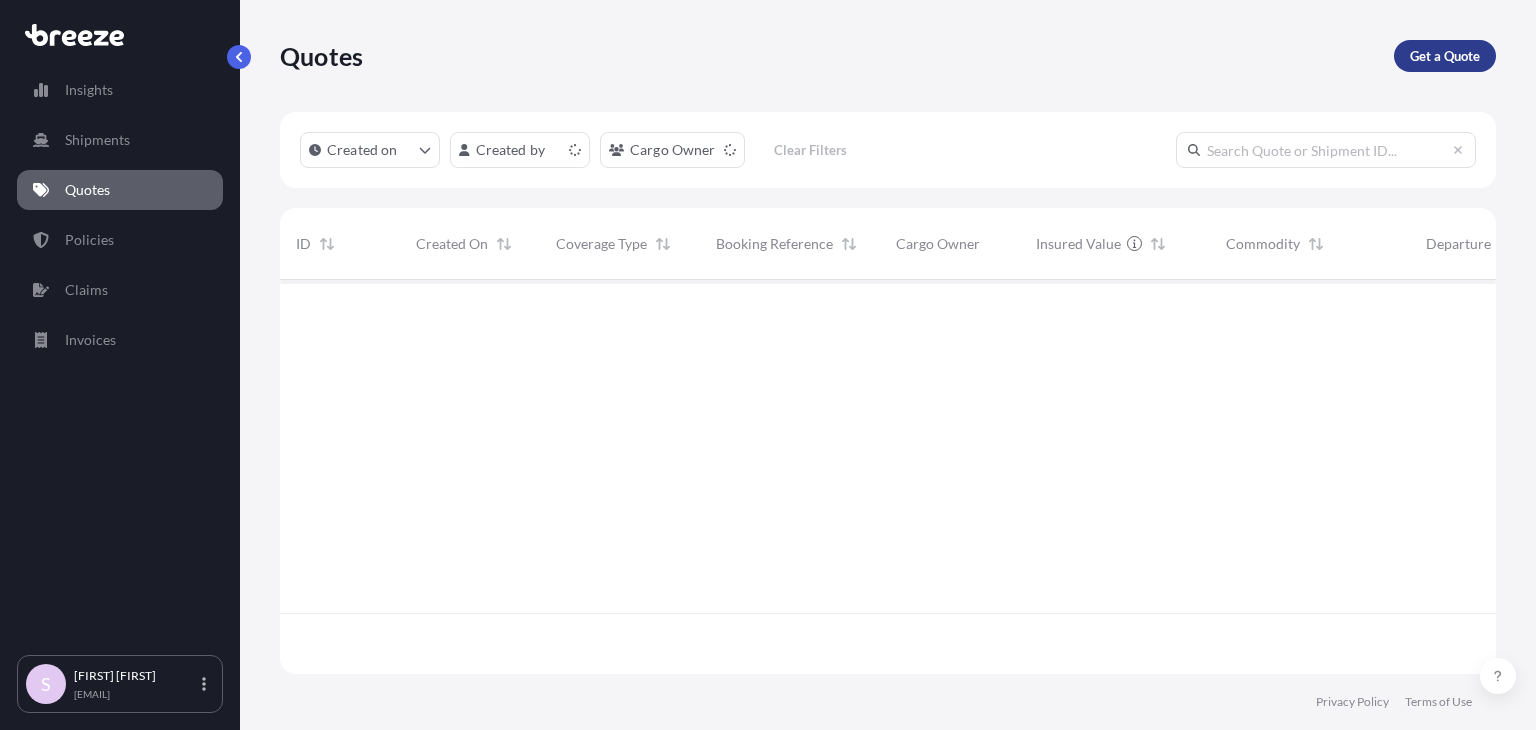 click on "Get a Quote" at bounding box center [1445, 56] 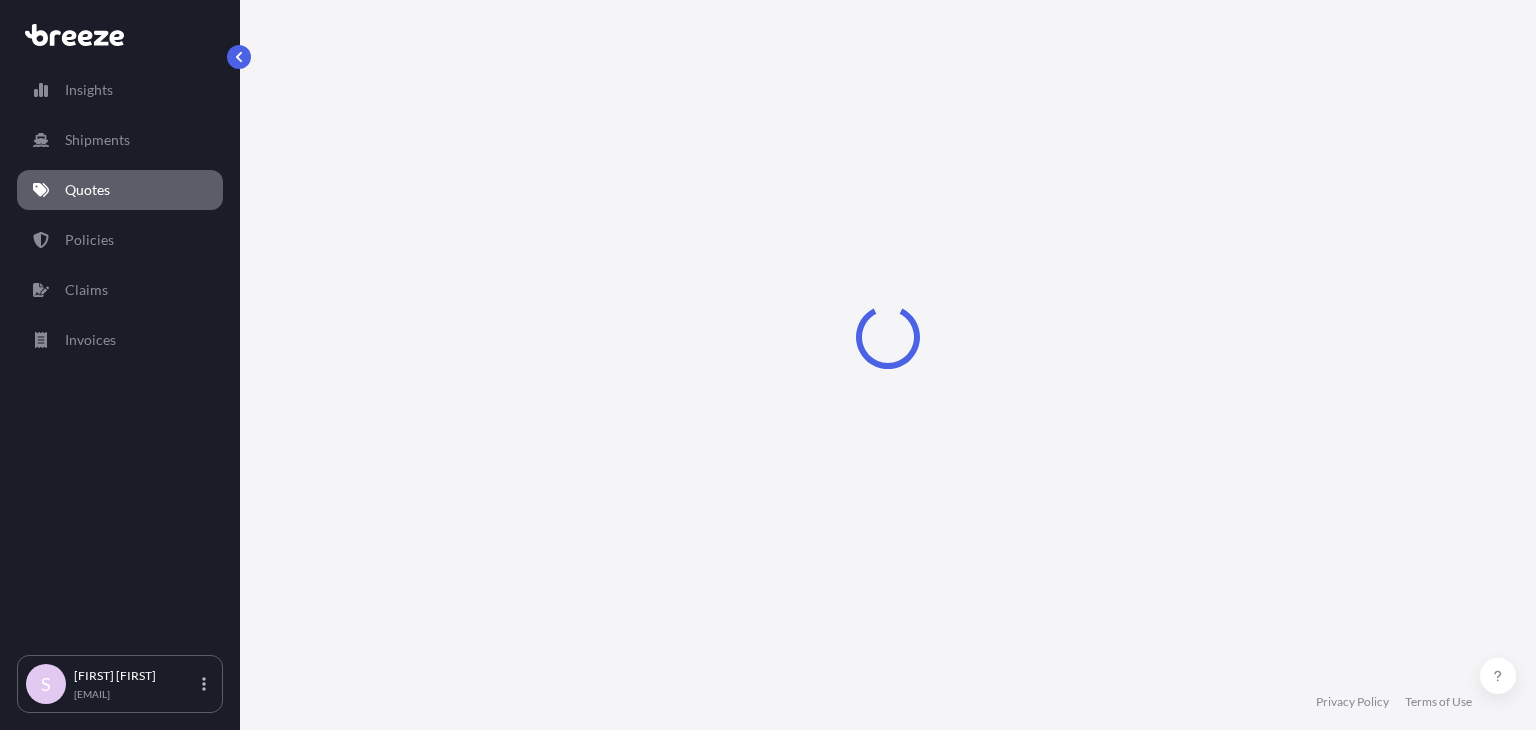 select on "Sea" 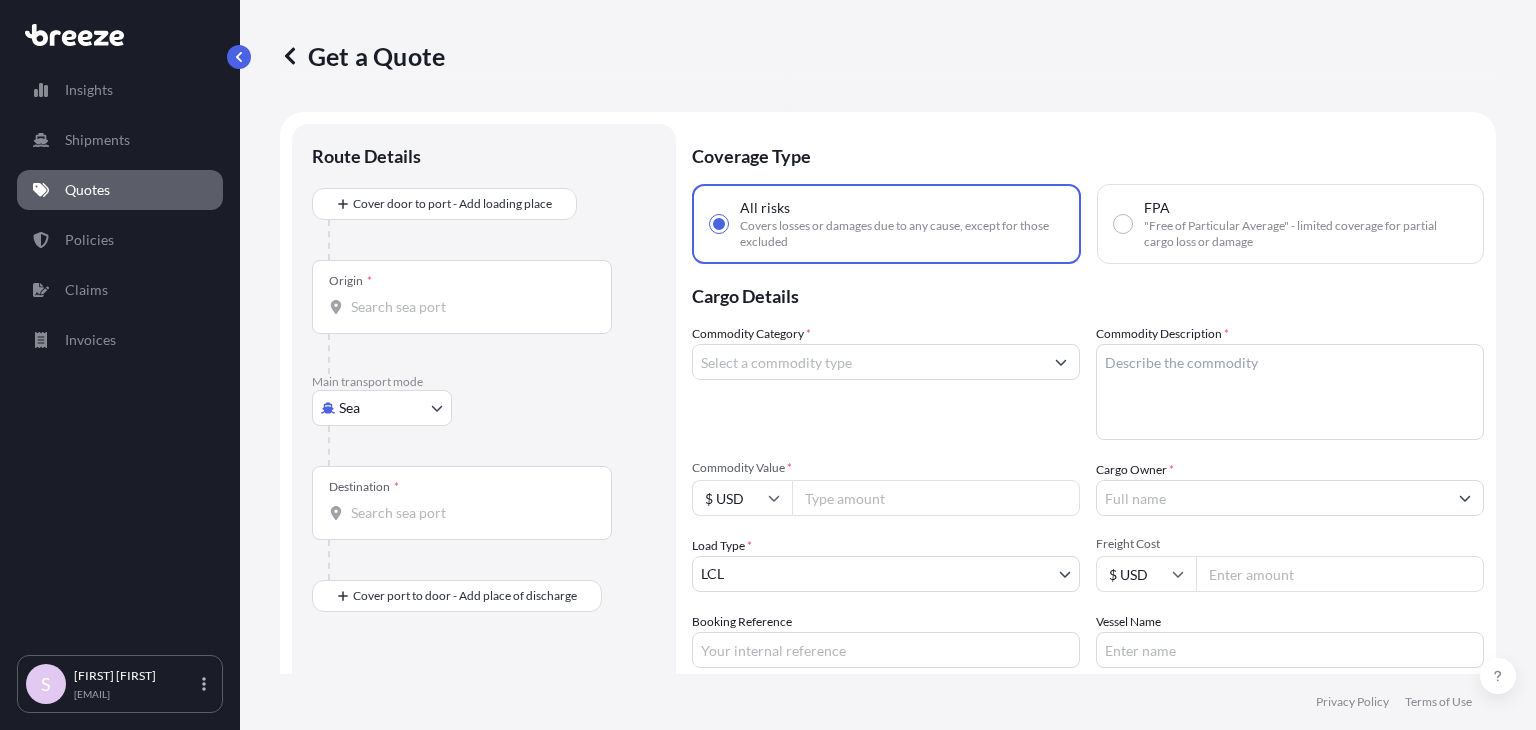scroll, scrollTop: 32, scrollLeft: 0, axis: vertical 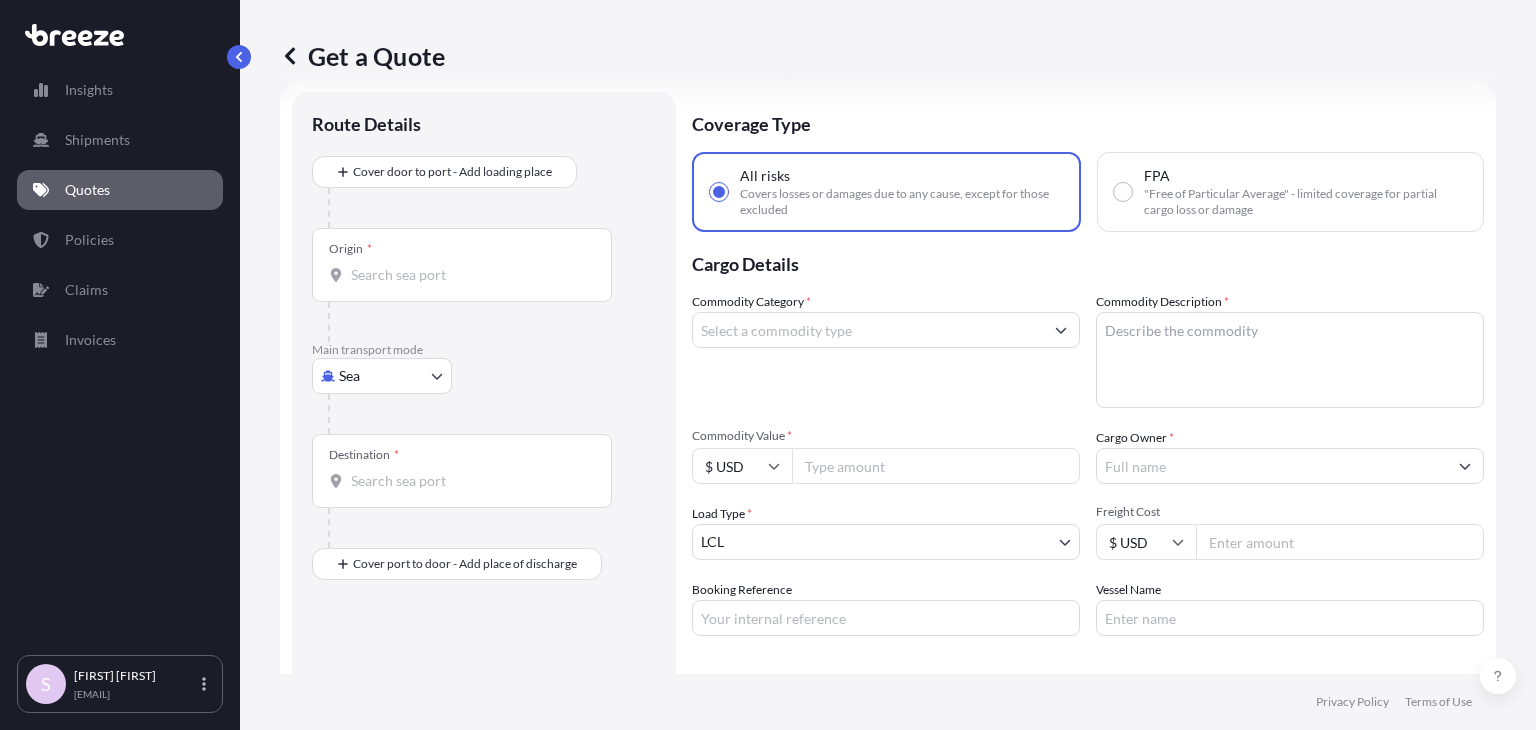 click on "Origin *" at bounding box center [469, 275] 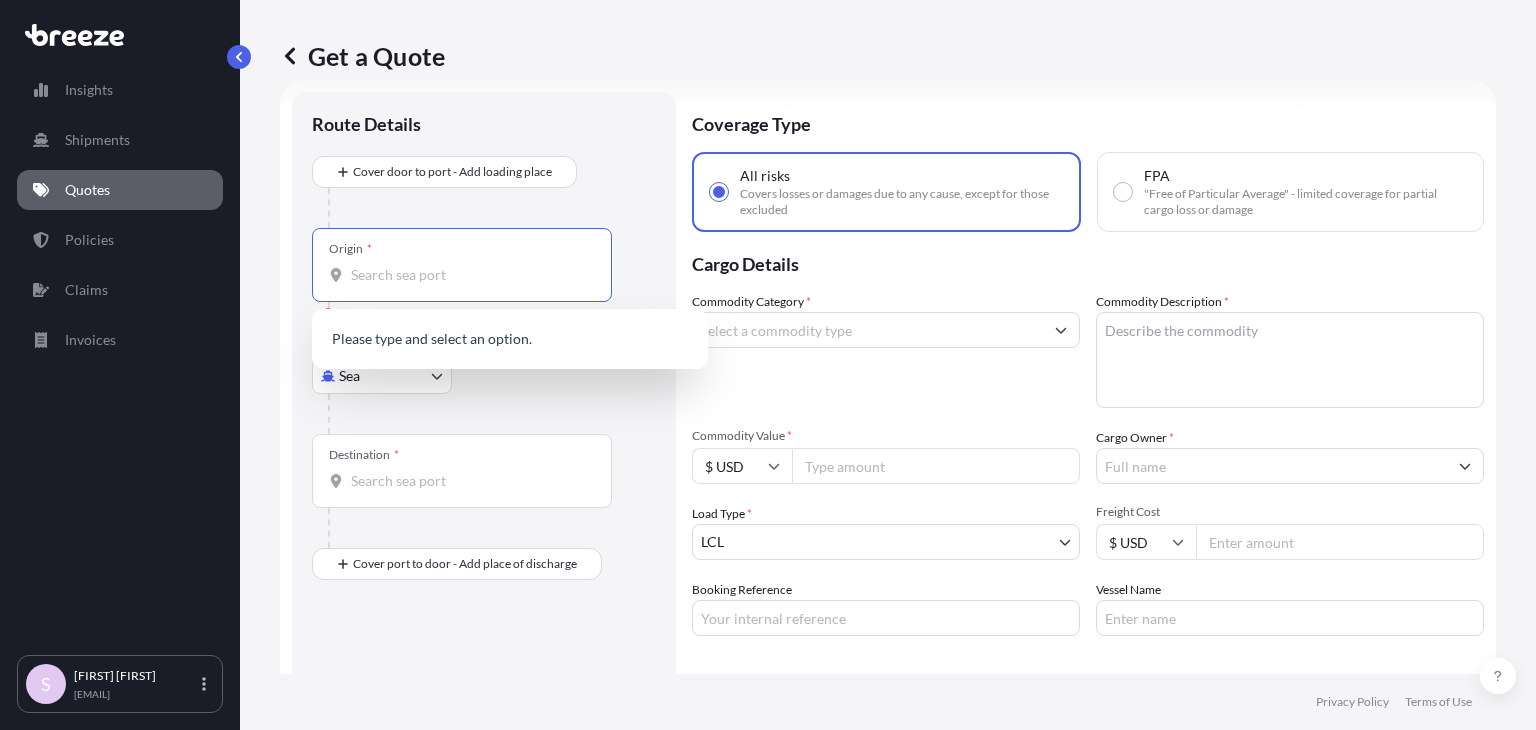 paste on "Savannah" 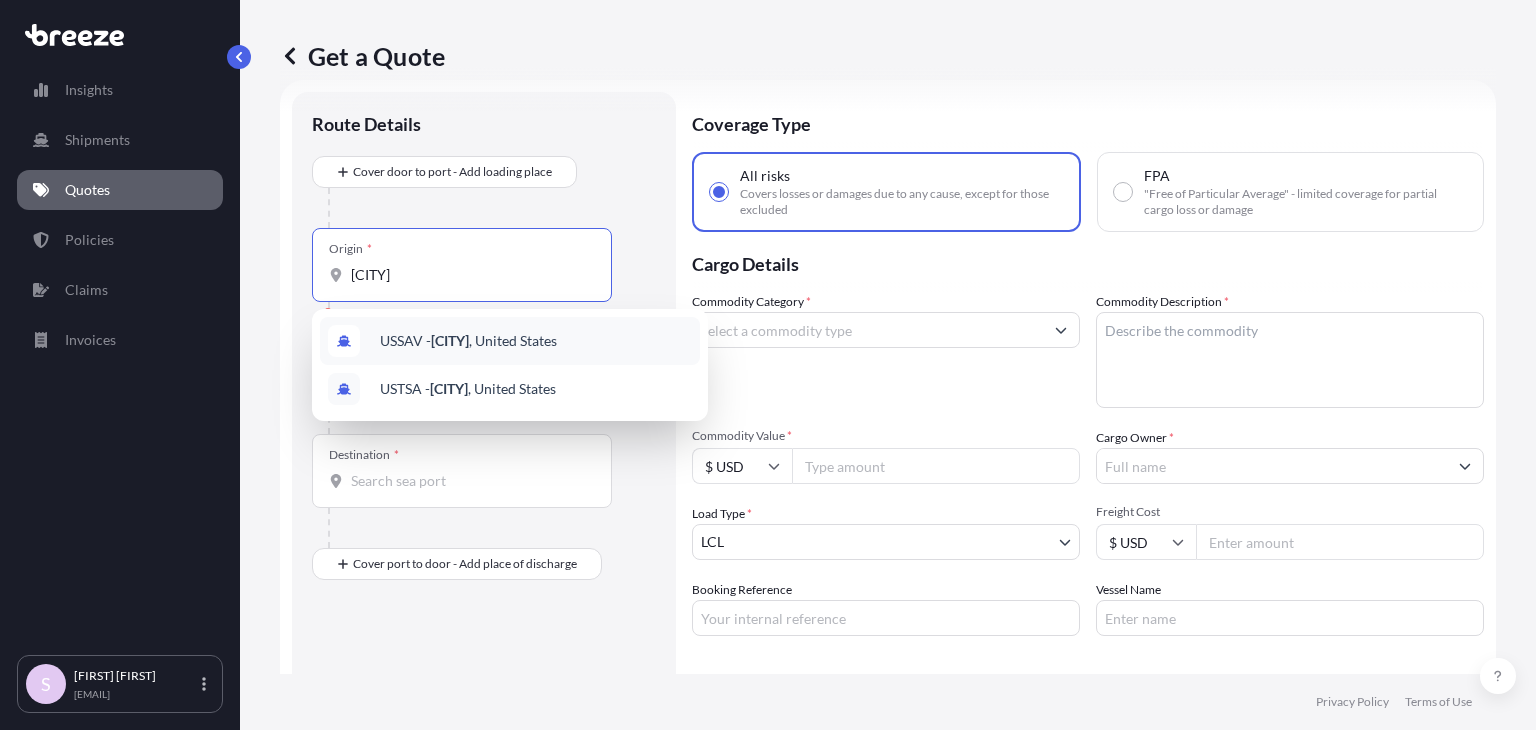 click on "USSAV -  Savannah , United States" at bounding box center [468, 341] 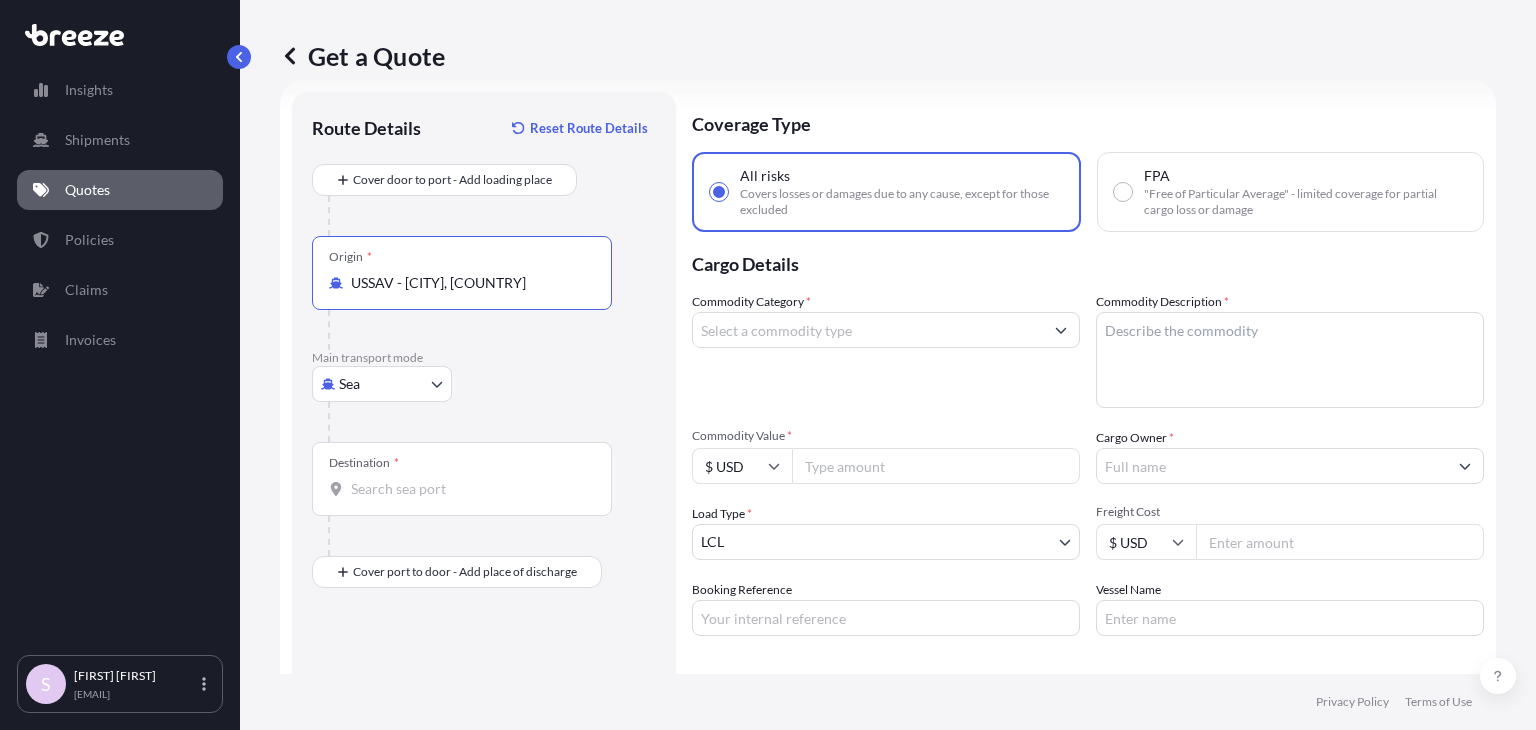 type on "USSAV - Savannah, United States" 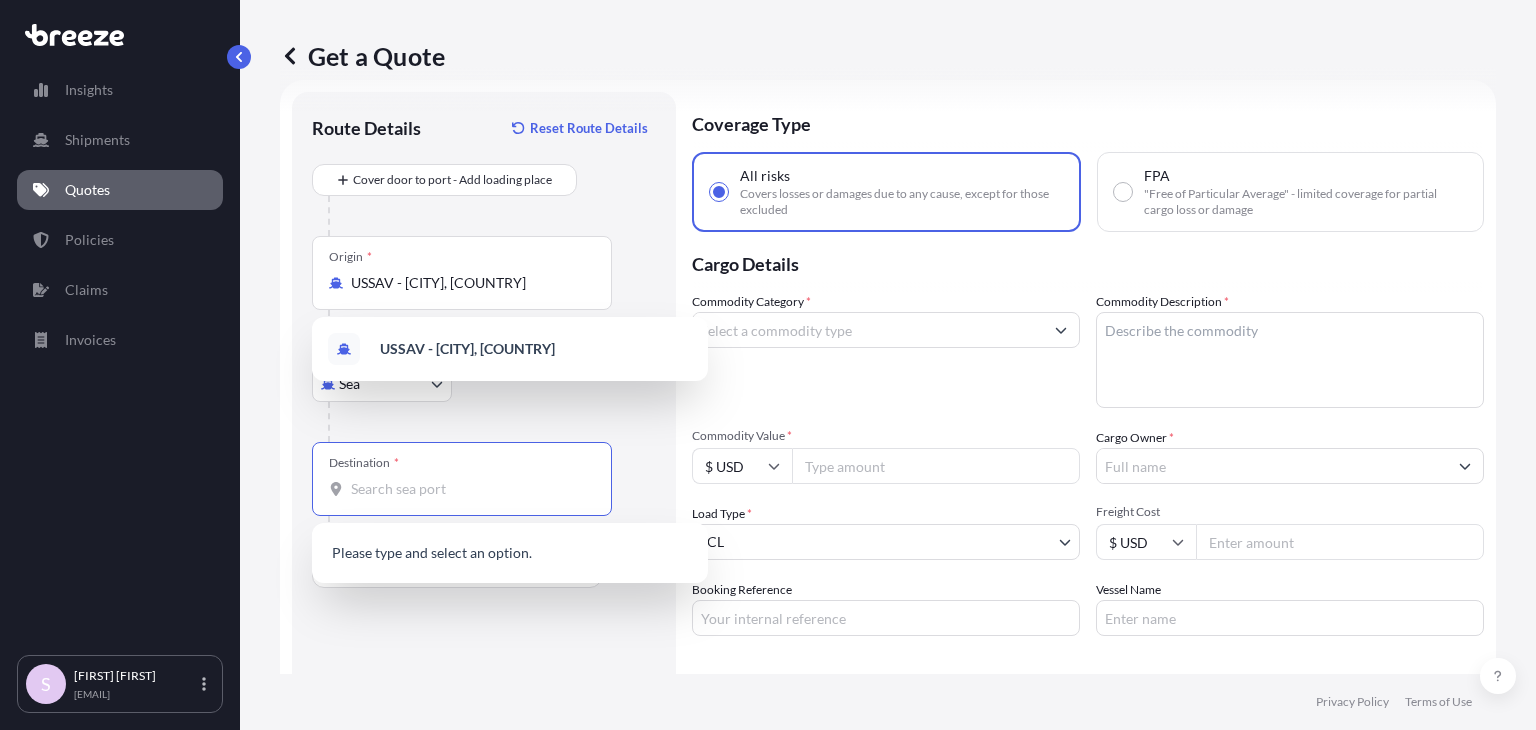 click on "Destination *" at bounding box center [469, 489] 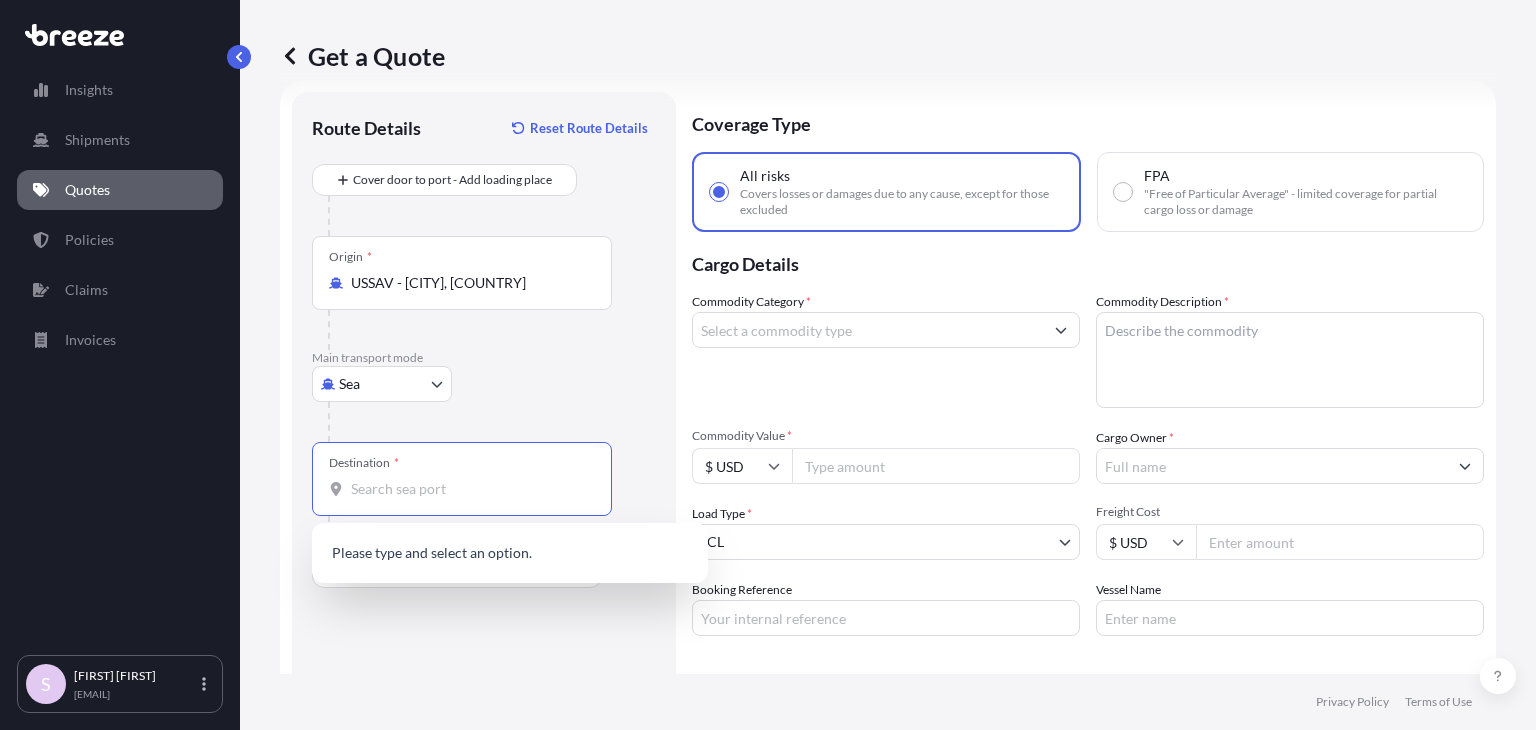 paste on "Jeddah" 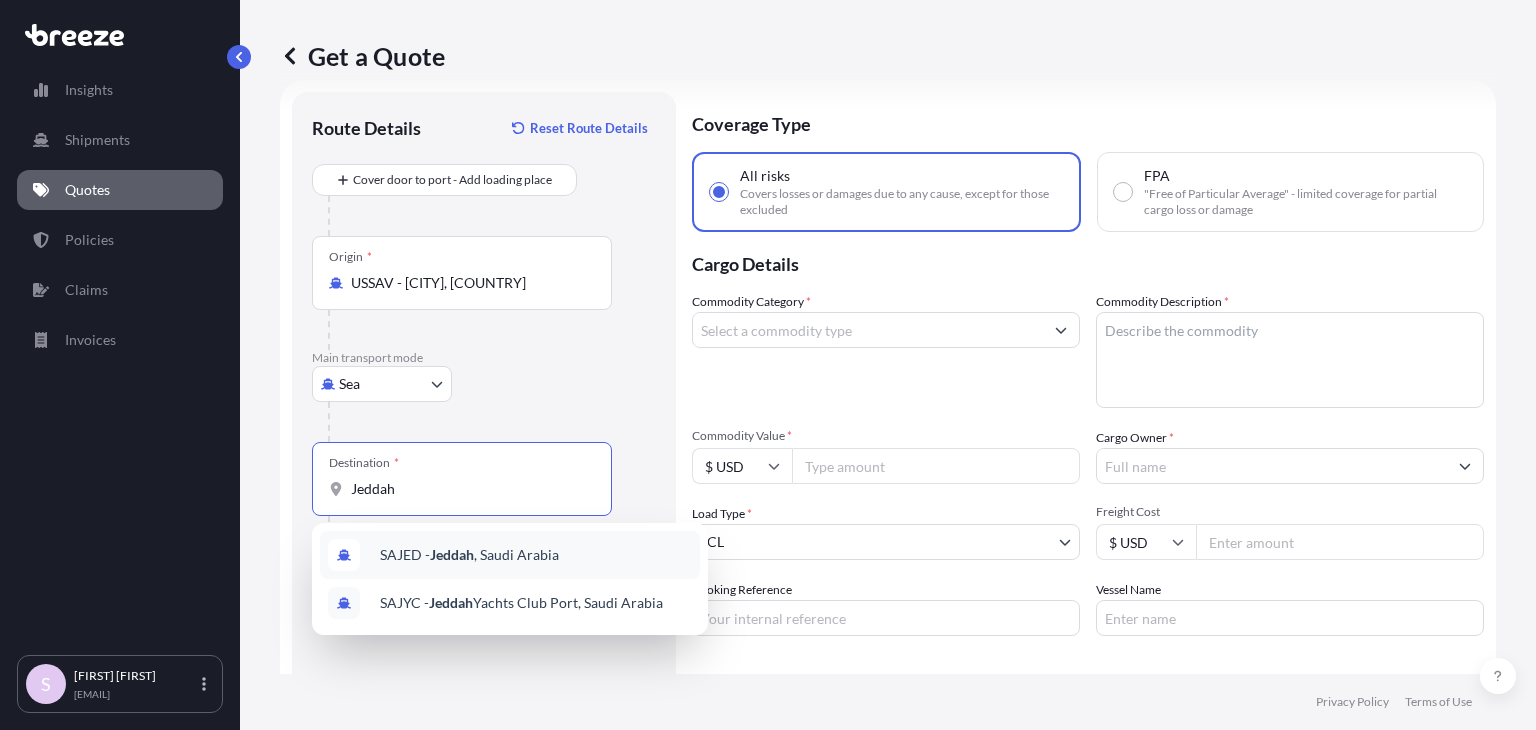 click on "SAJED -  Jeddah , Saudi Arabia" at bounding box center (469, 555) 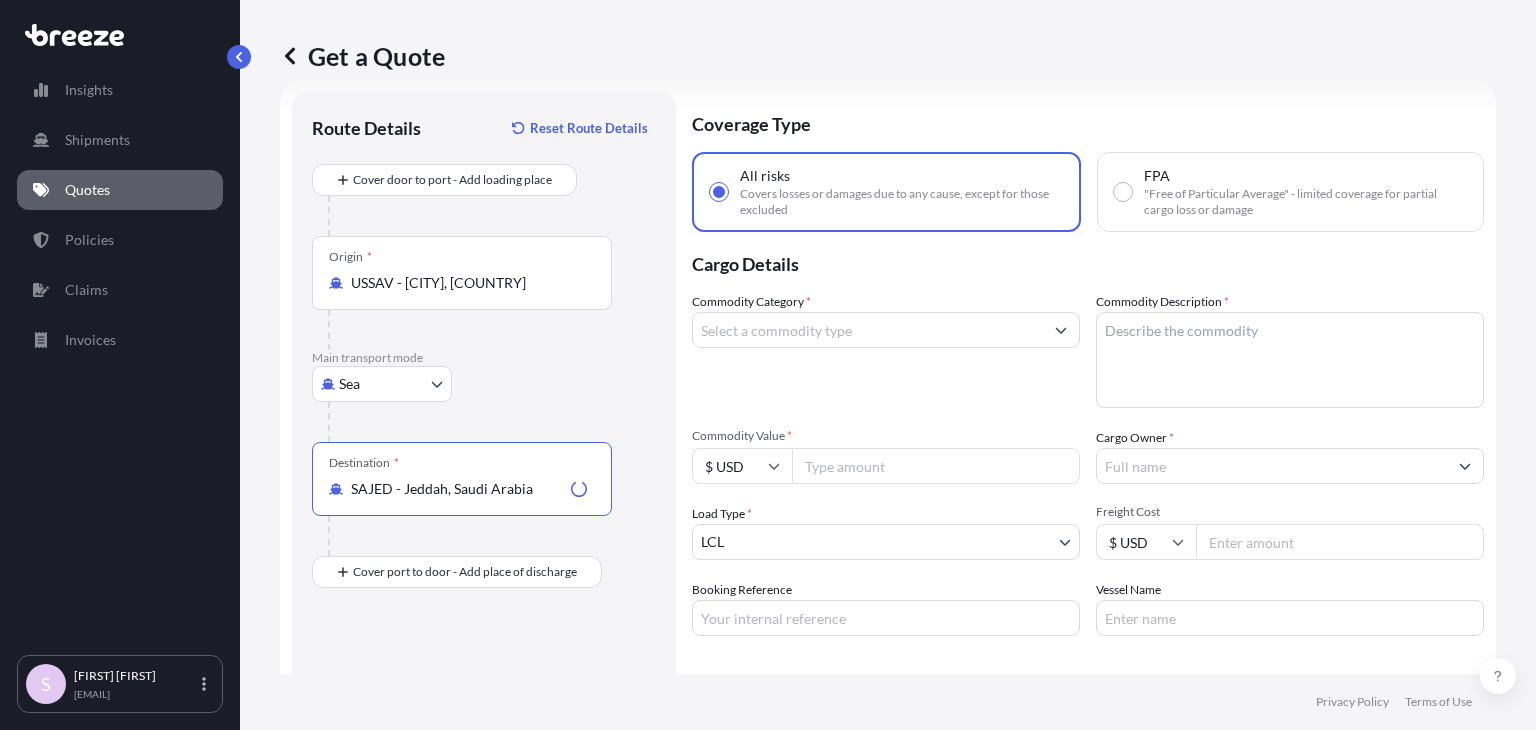 type on "SAJED - Jeddah, Saudi Arabia" 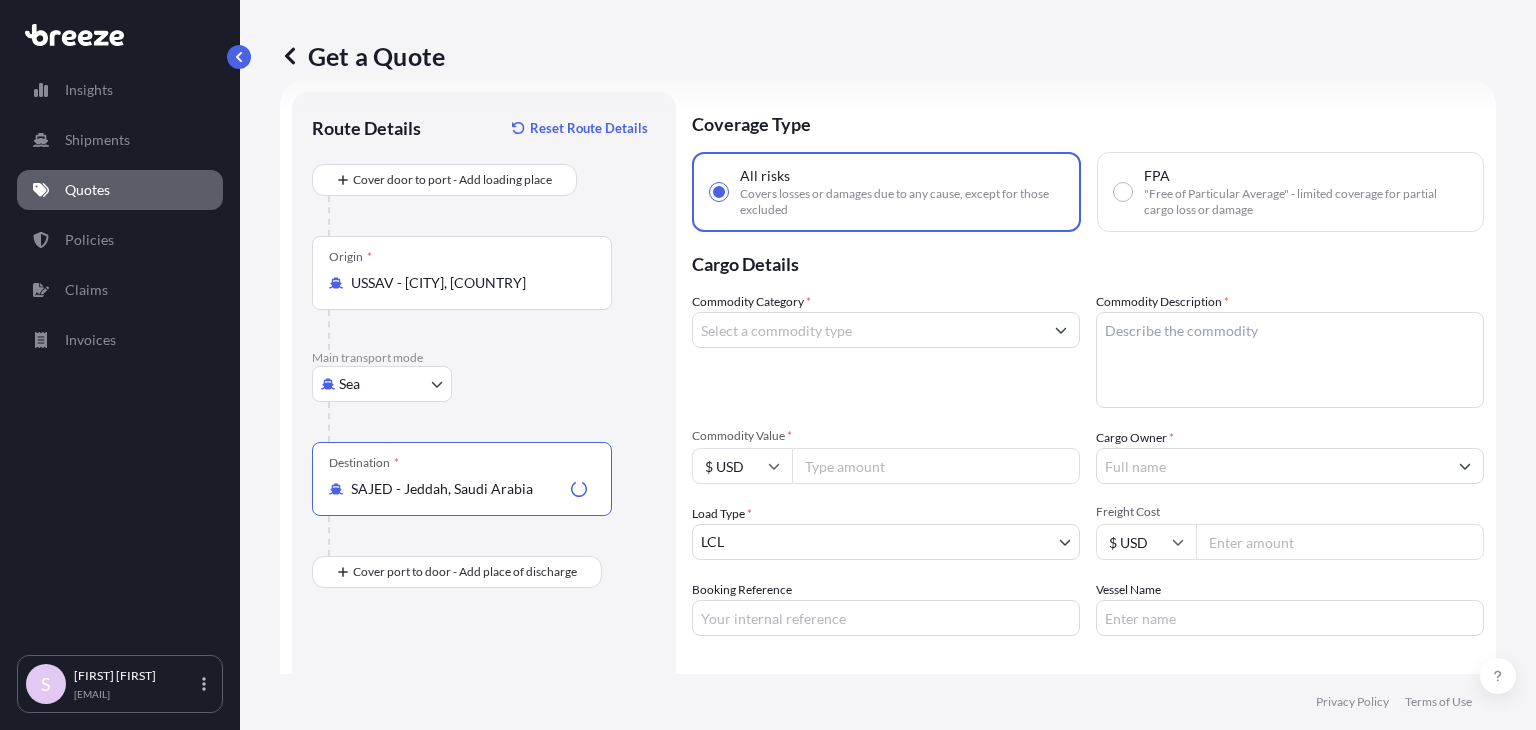 click on "Commodity Category *" at bounding box center [868, 330] 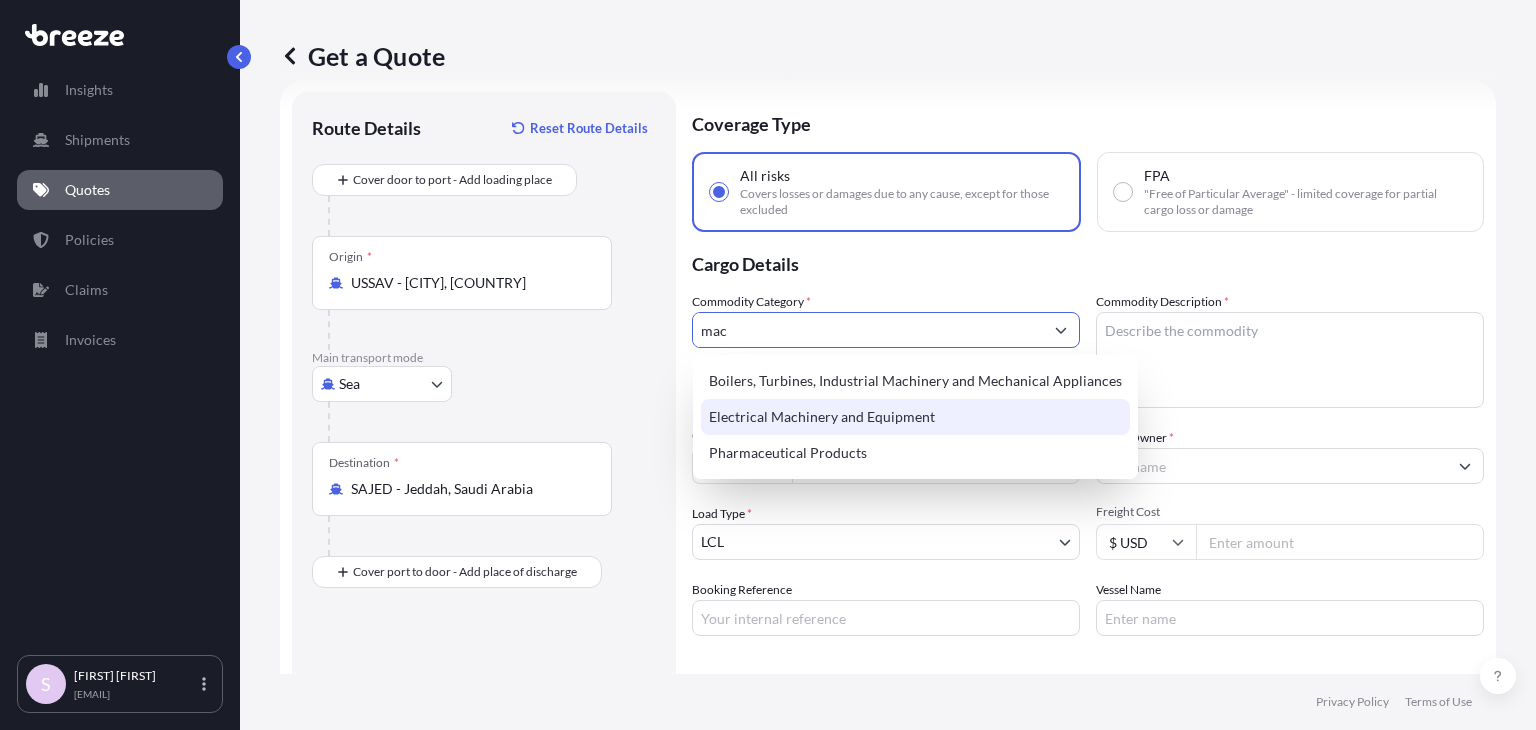 click on "Electrical Machinery and Equipment" at bounding box center (915, 417) 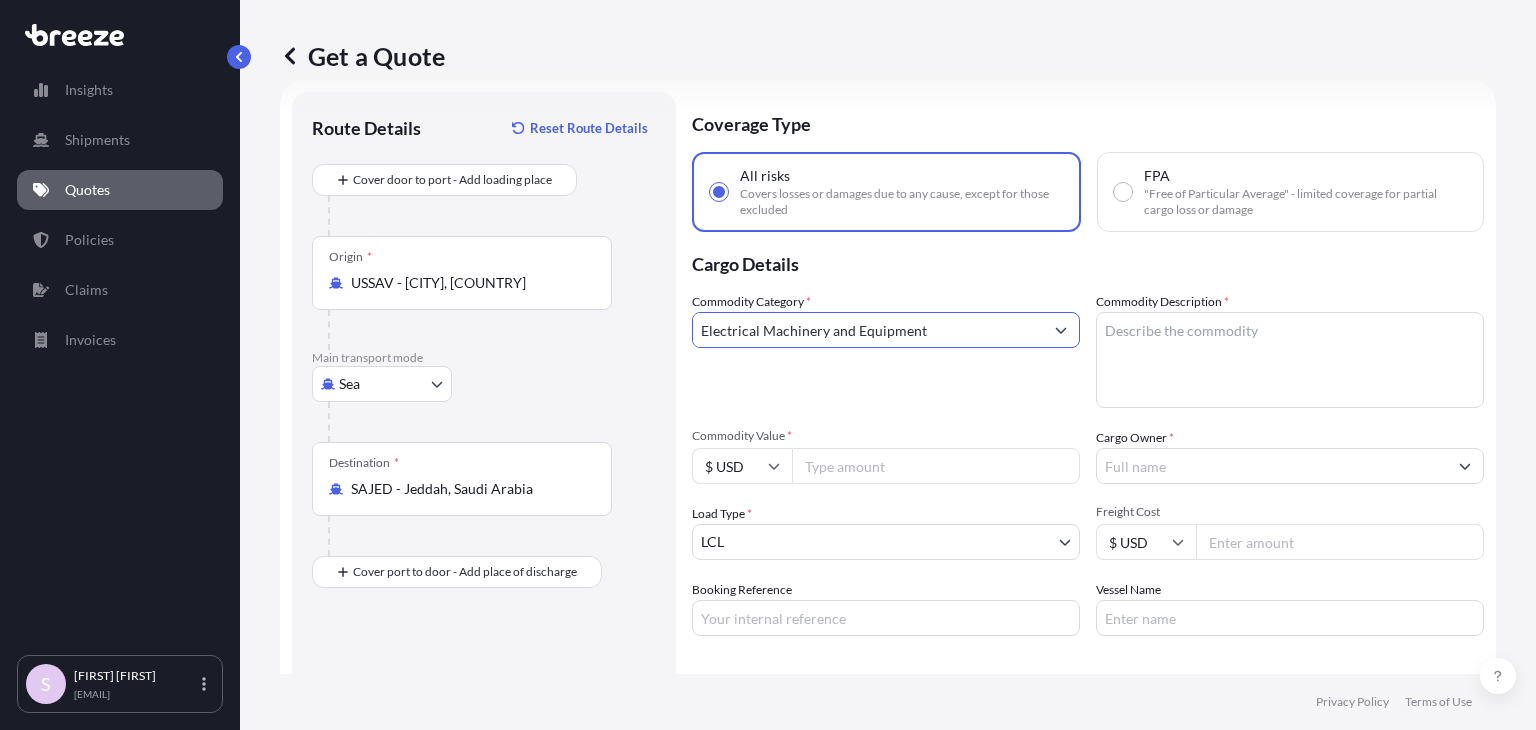 type on "Electrical Machinery and Equipment" 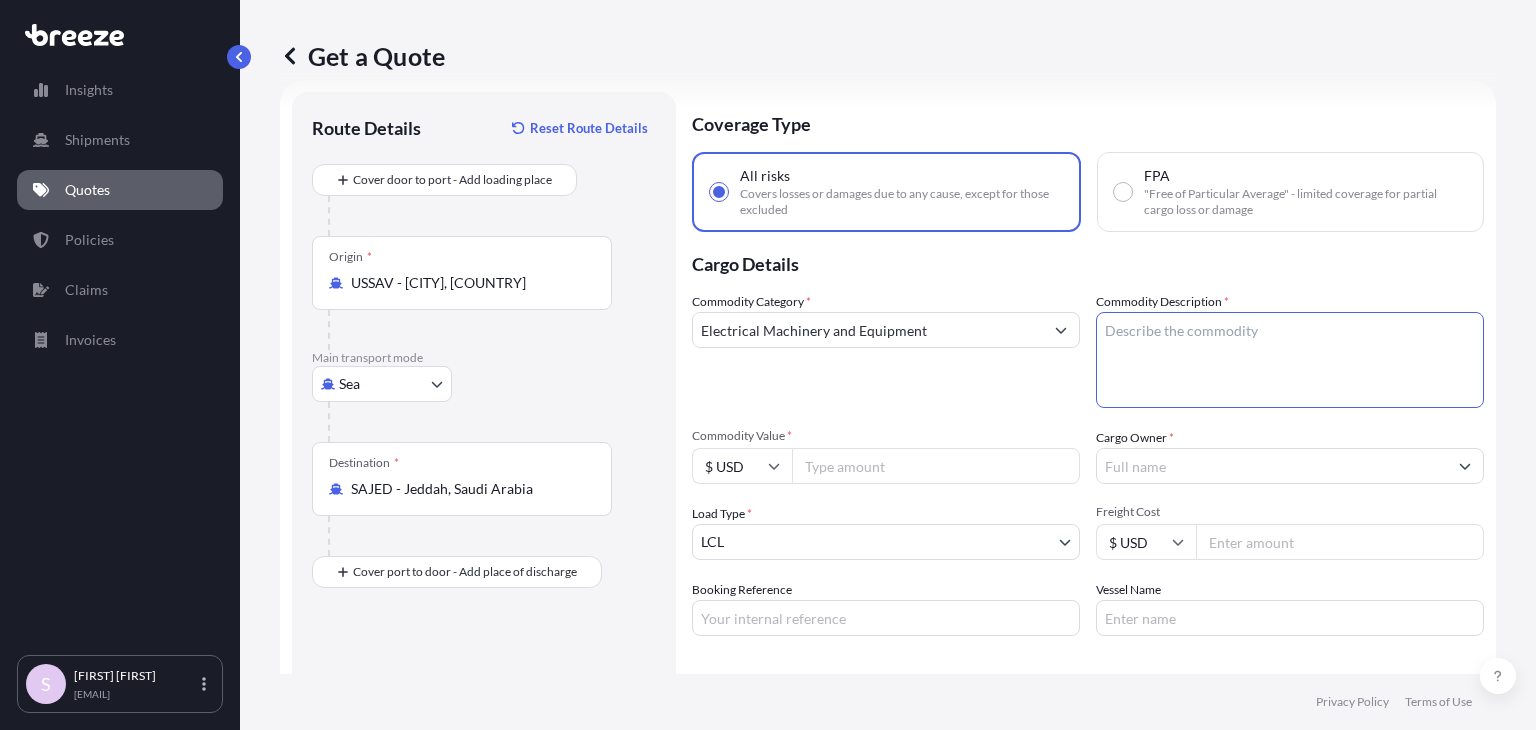 paste on "Trailers" 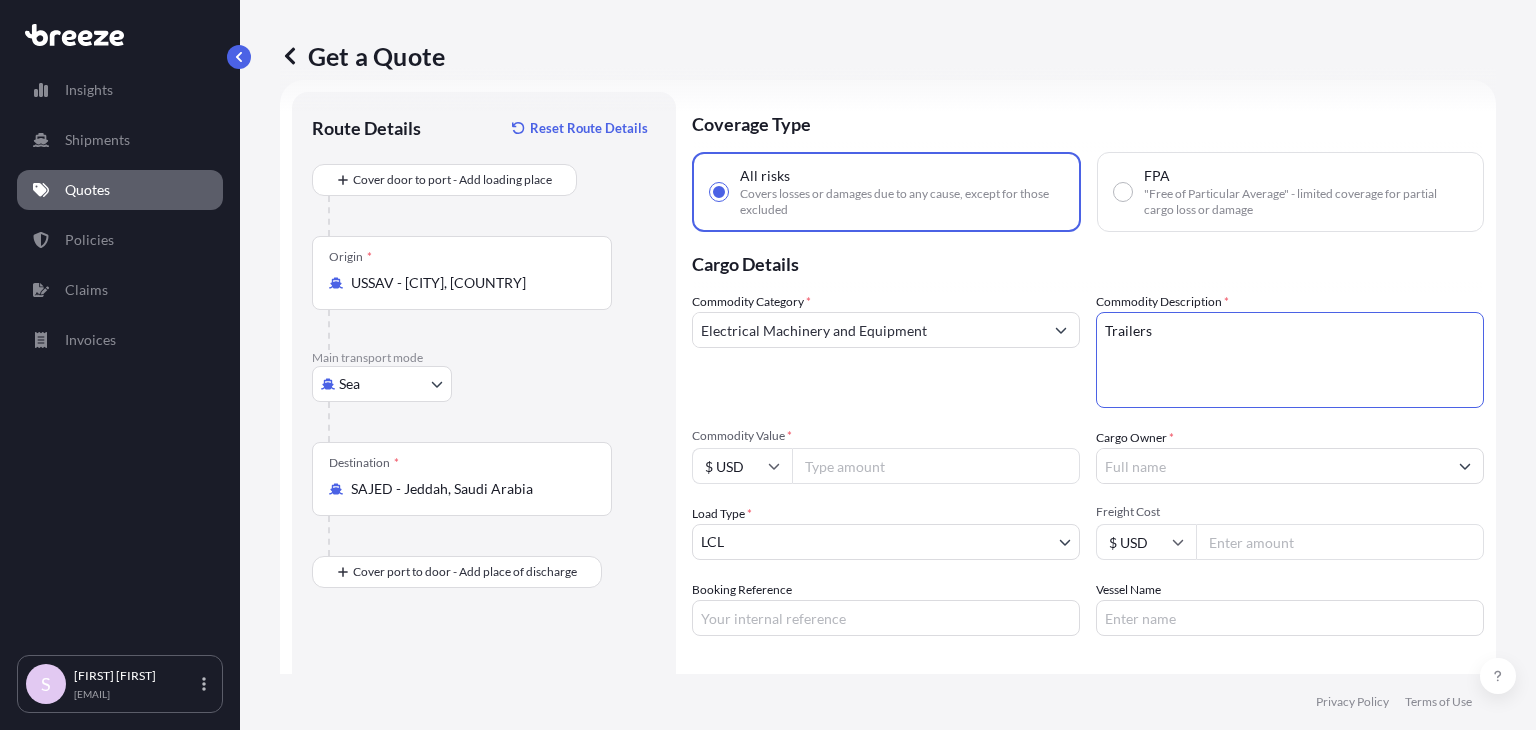 type on "Trailers" 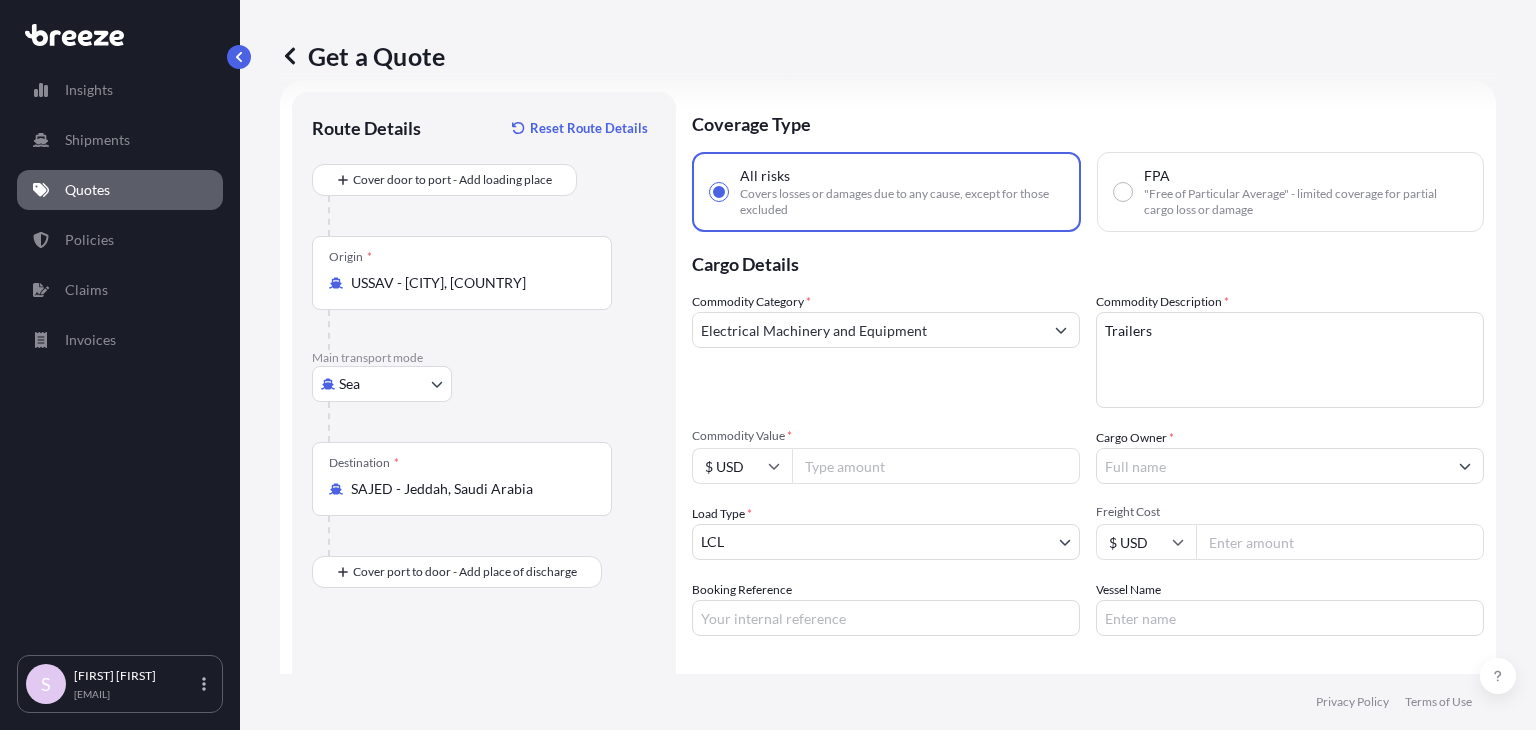 paste on "463290" 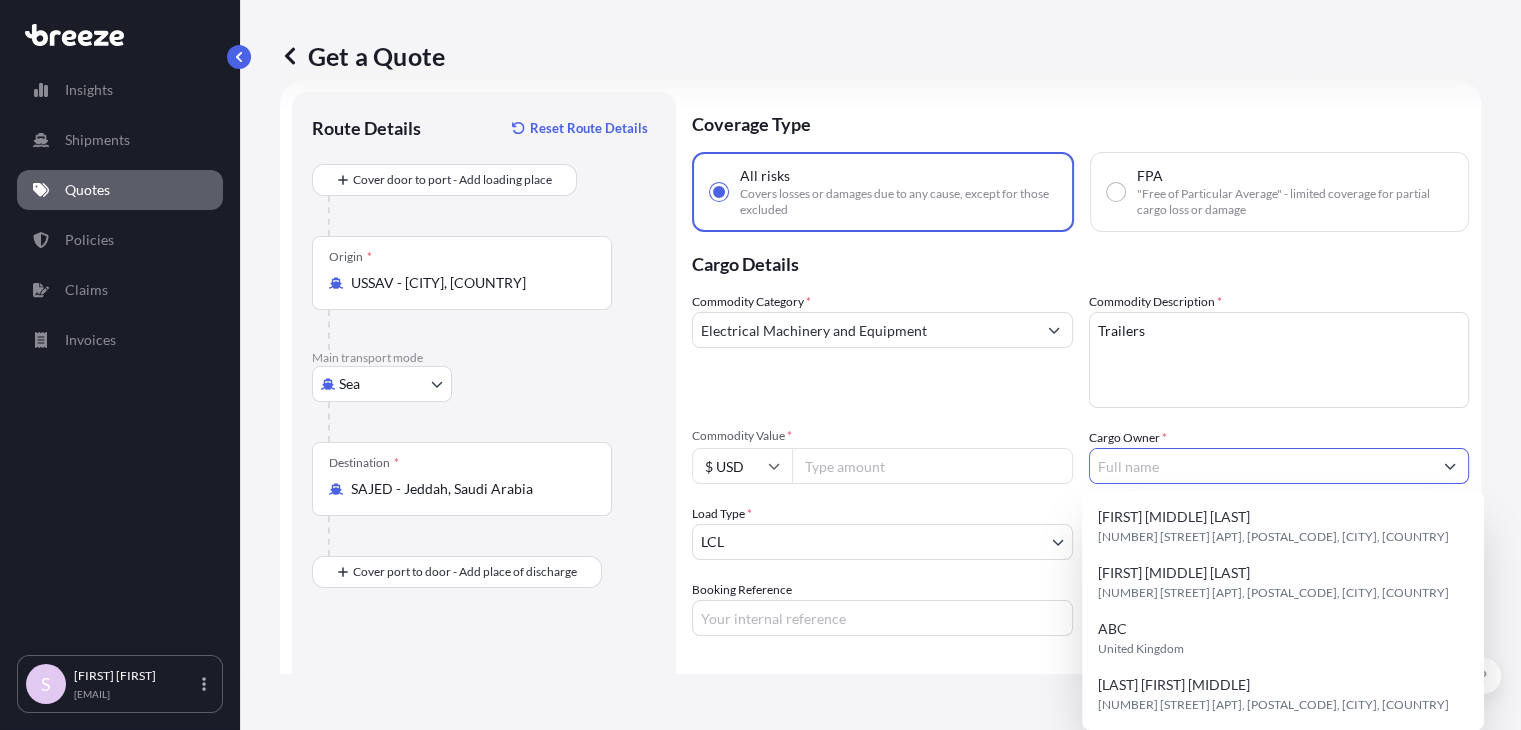 click on "Cargo Owner *" at bounding box center (1261, 466) 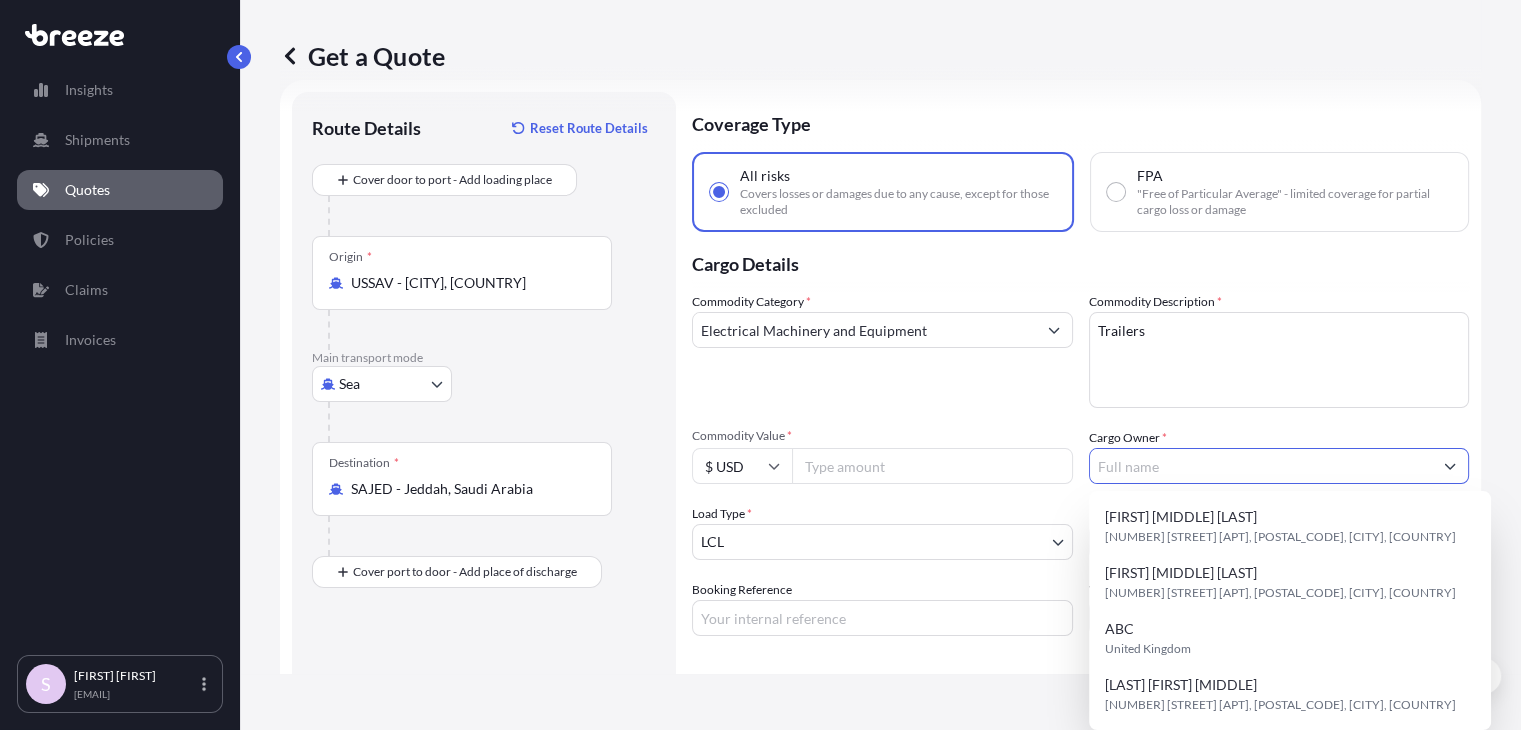 paste on "Brodie International" 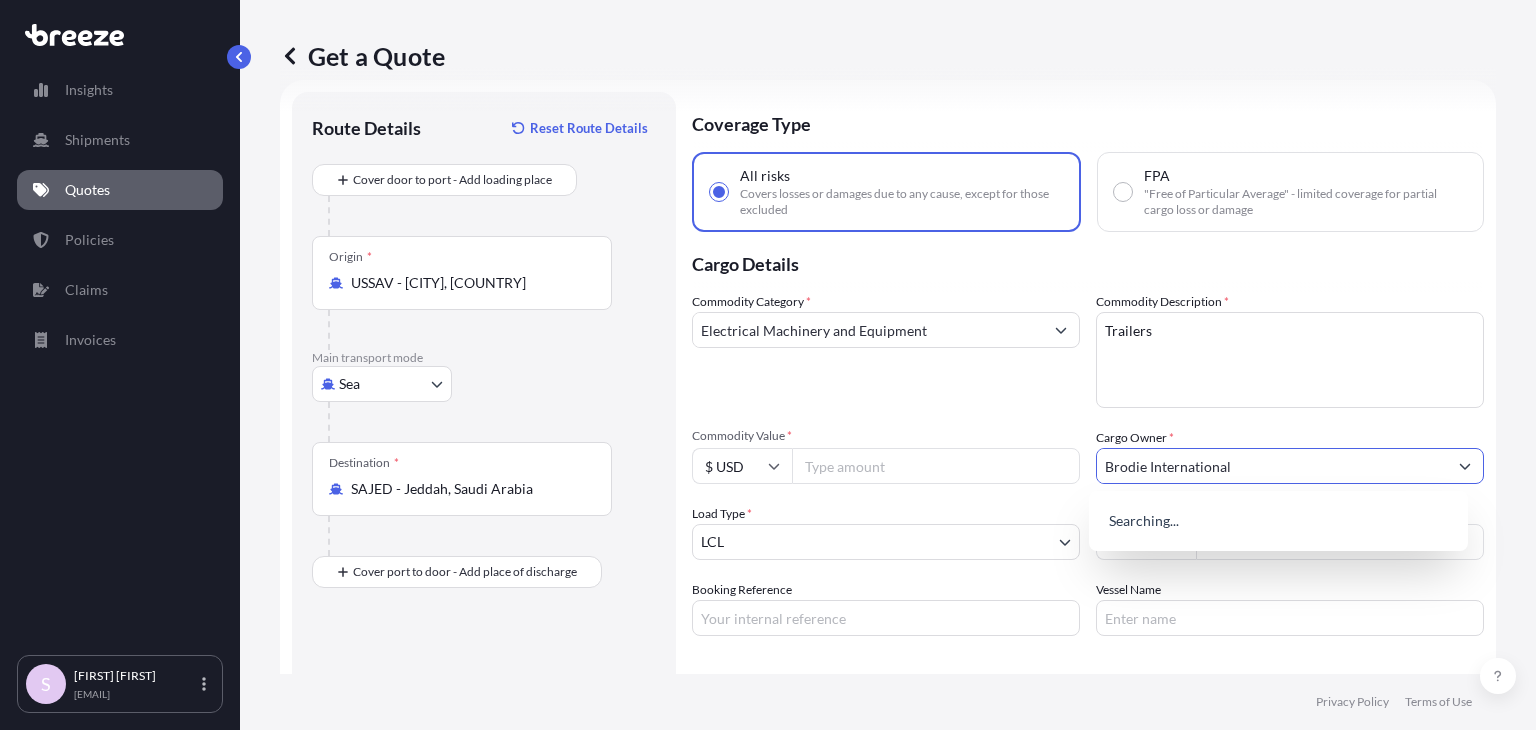 type on "Brodie International" 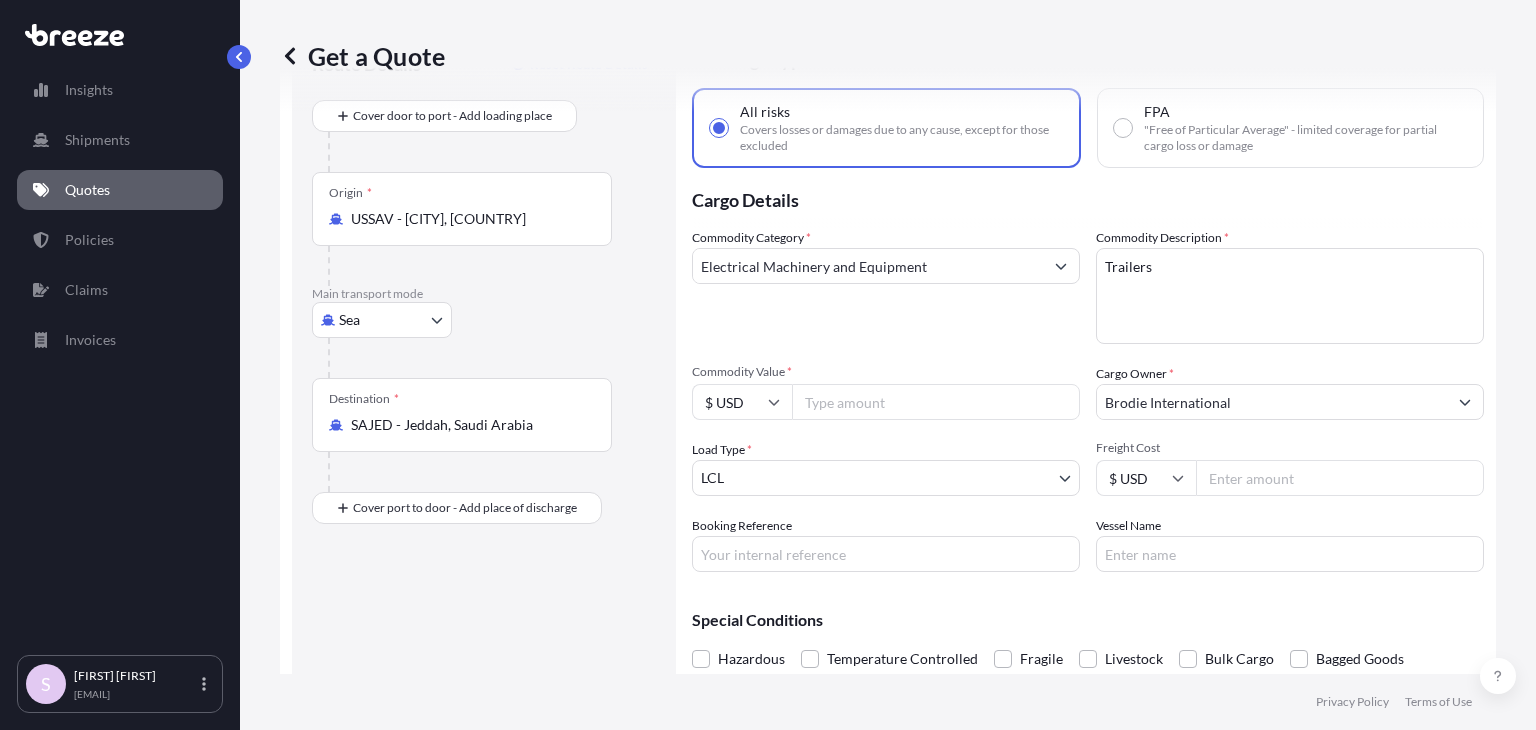 scroll, scrollTop: 177, scrollLeft: 0, axis: vertical 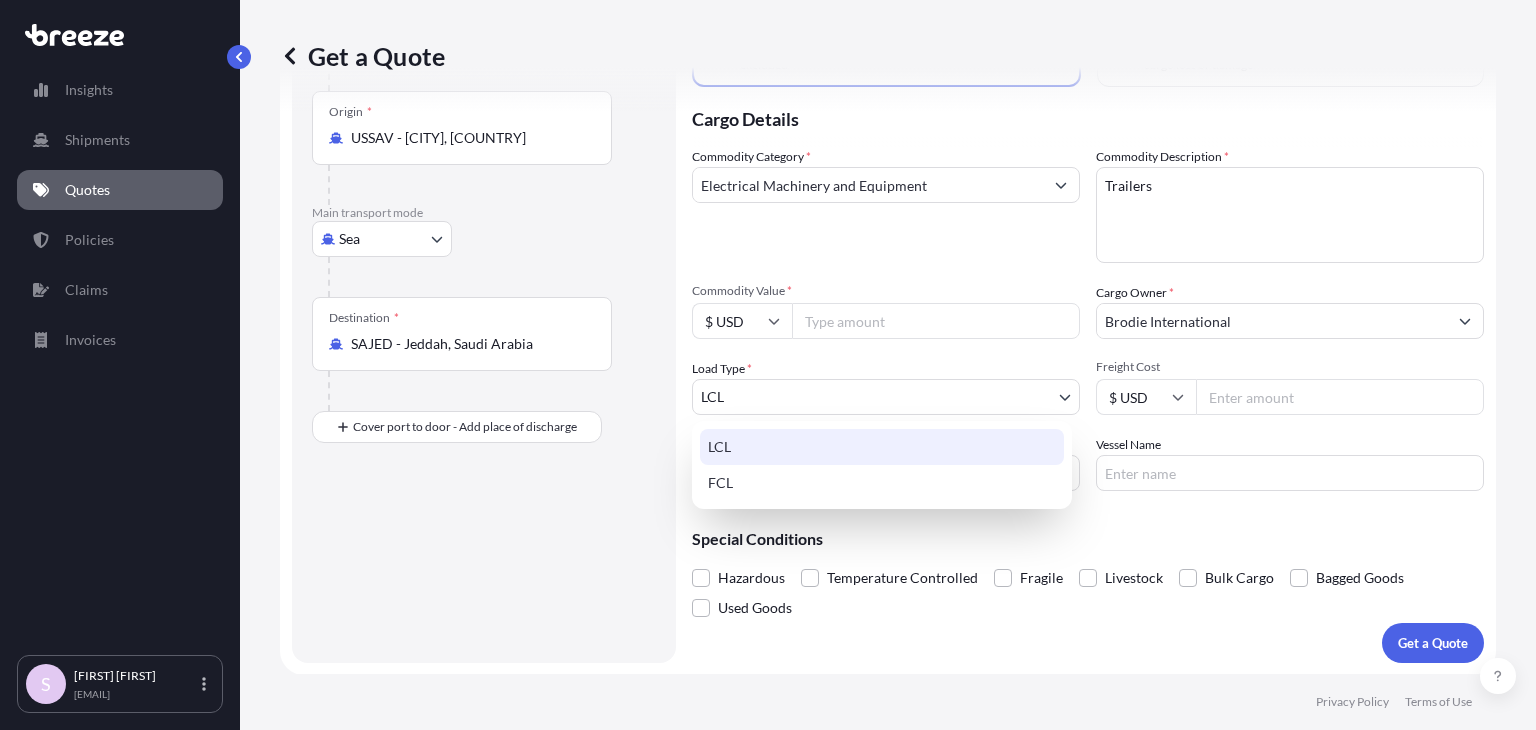 click on "15 options available. 0 options available.
Insights Shipments Quotes Policies Claims Invoices S Sam   Suren sam@air7seas.us Get a Quote Route Details Reset Route Details   Cover door to port - Add loading place Place of loading Road Road Rail Origin * USSAV - Savannah, United States Main transport mode Sea Sea Air Road Rail Destination * SAJED - Jeddah, Saudi Arabia Cover port to door - Add place of discharge Road Road Rail Place of Discharge Coverage Type All risks Covers losses or damages due to any cause, except for those excluded FPA "Free of Particular Average" - limited coverage for partial cargo loss or damage Cargo Details Commodity Category * Electrical Machinery and Equipment Commodity Description * Trailers Commodity Value   * $ USD 463290 Cargo Owner * Brodie International Load Type * LCL LCL FCL Freight Cost   $ USD Booking Reference Vessel Name Special Conditions Hazardous Temperature Controlled Fragile Livestock Bulk Cargo Bagged Goods Used Goods Get a Quote Privacy Policy Terms of Use 0" at bounding box center [768, 365] 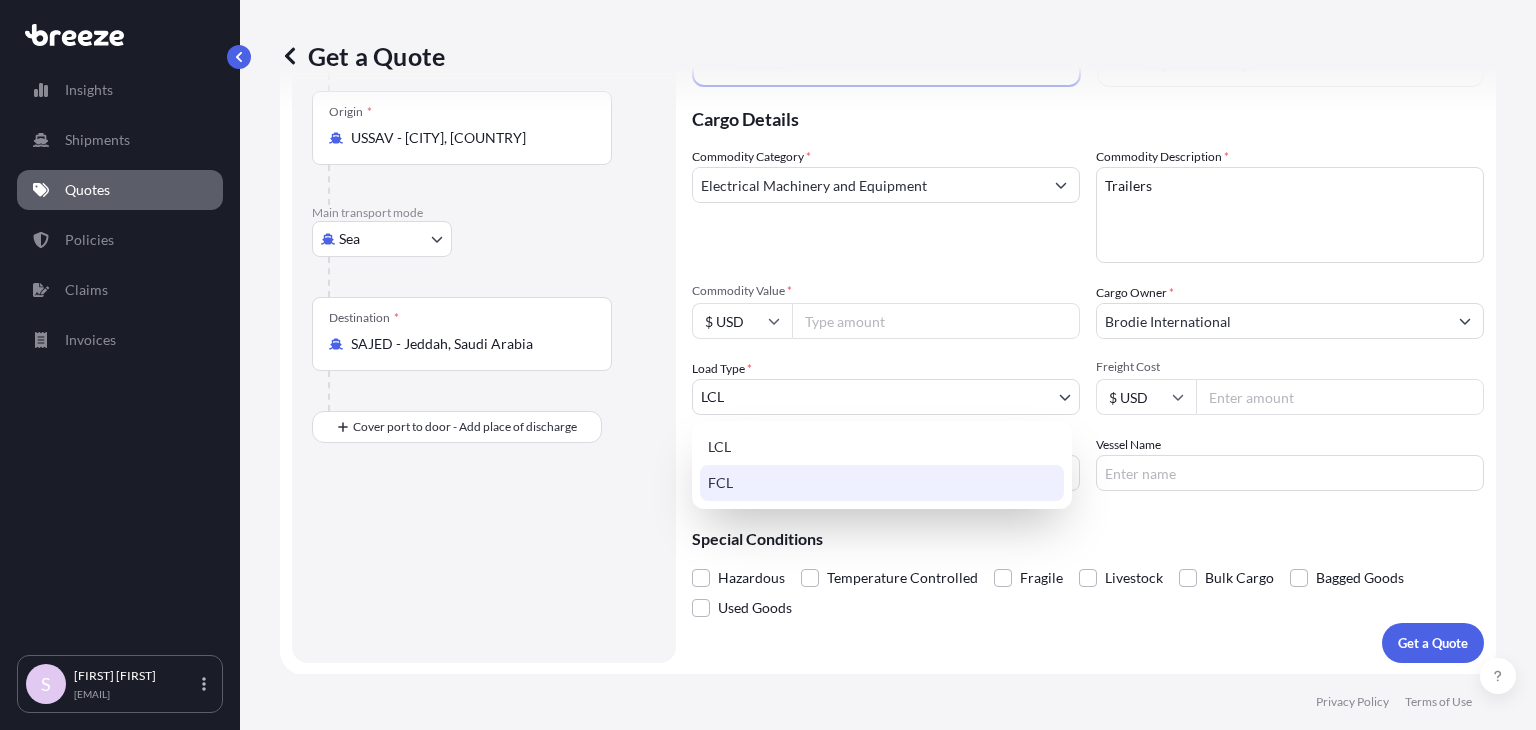 click on "FCL" at bounding box center (882, 483) 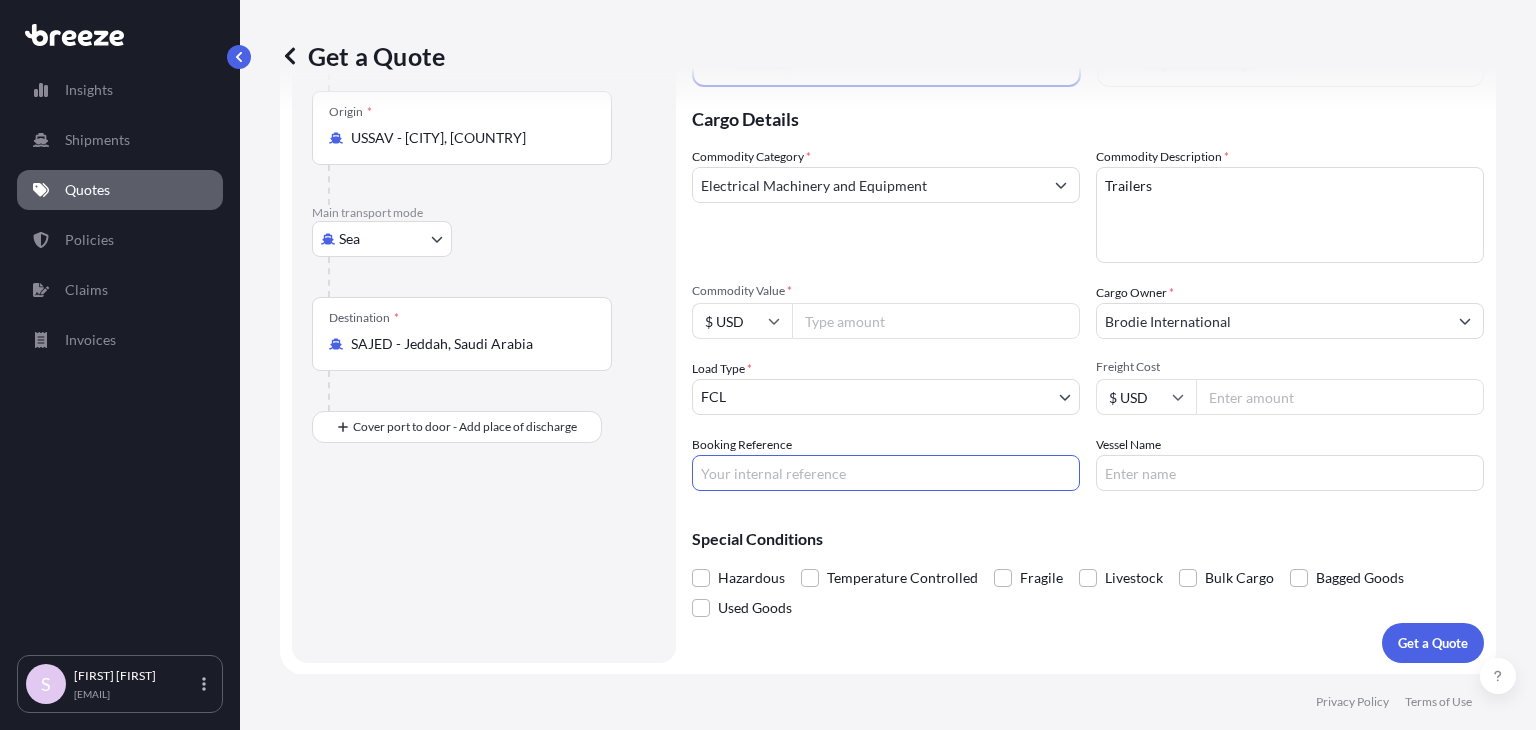 click on "Booking Reference" at bounding box center (886, 473) 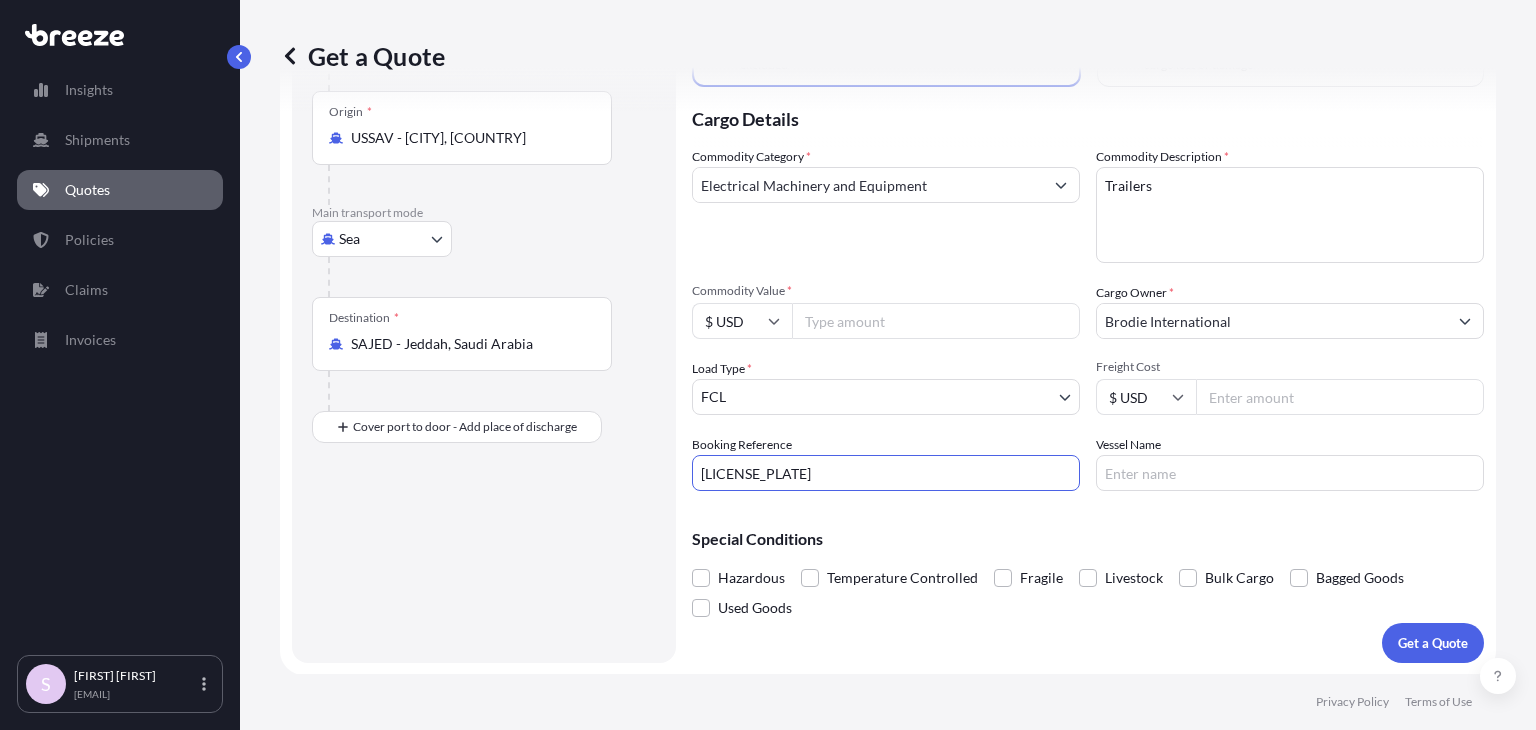 type on "A7SL25-28590" 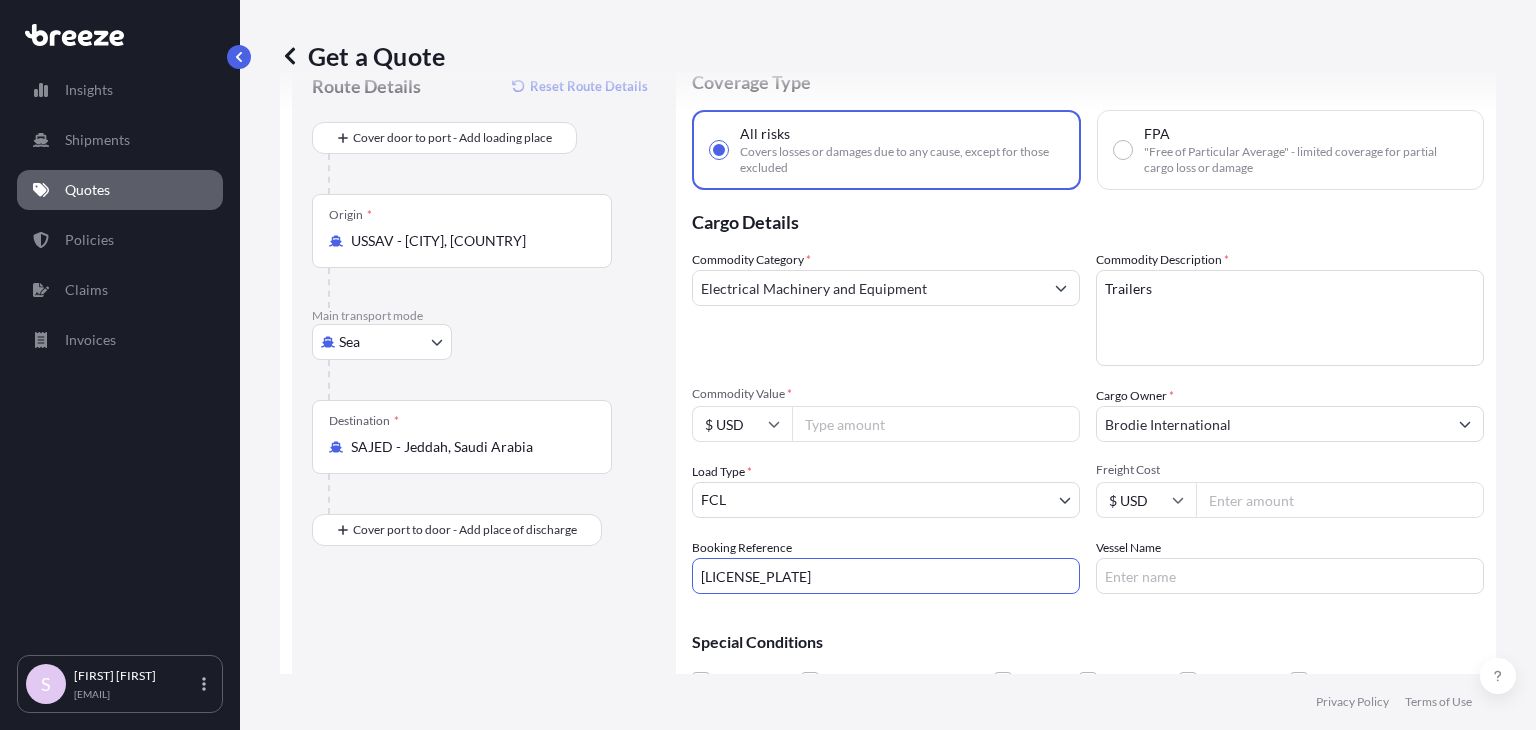 scroll, scrollTop: 0, scrollLeft: 0, axis: both 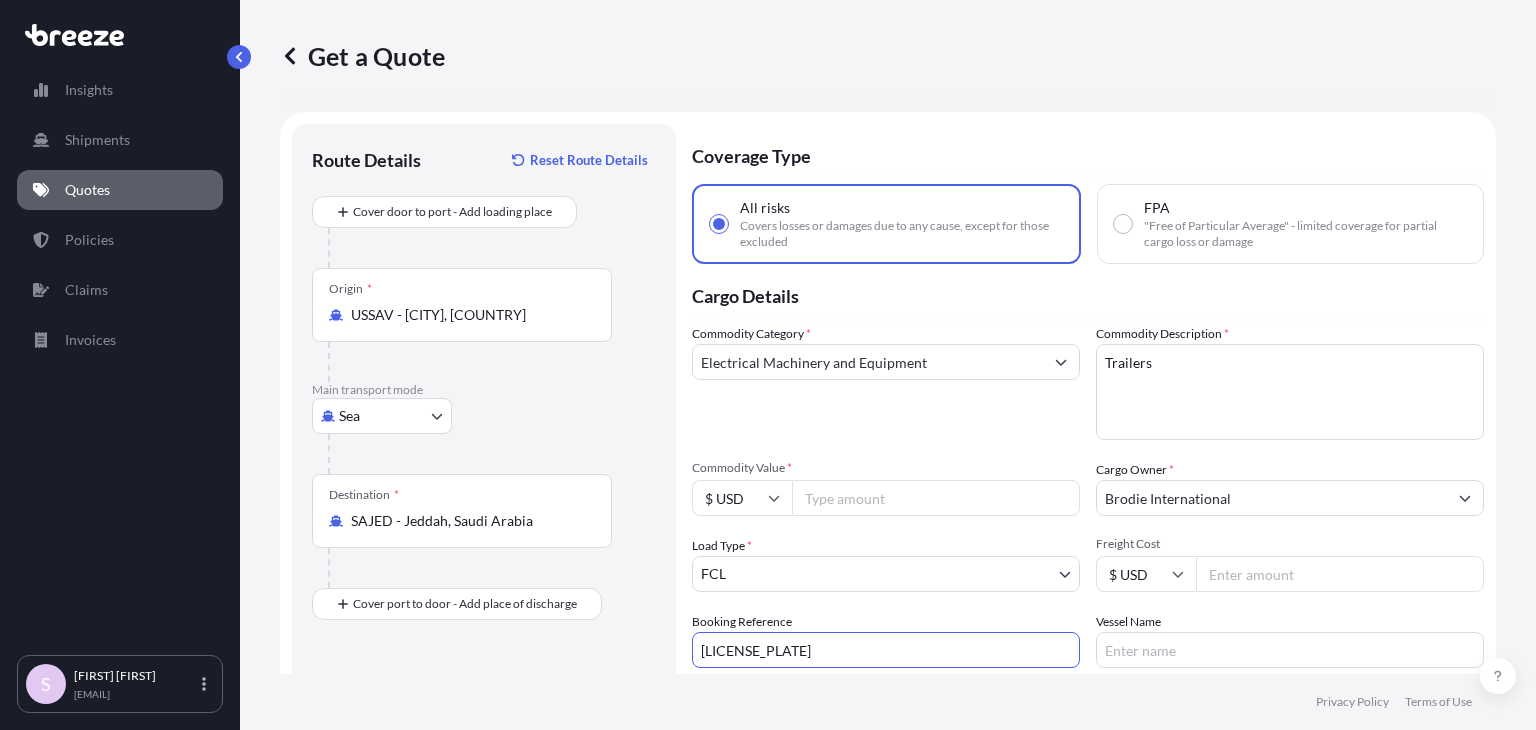 click on "Trailers" at bounding box center (1290, 392) 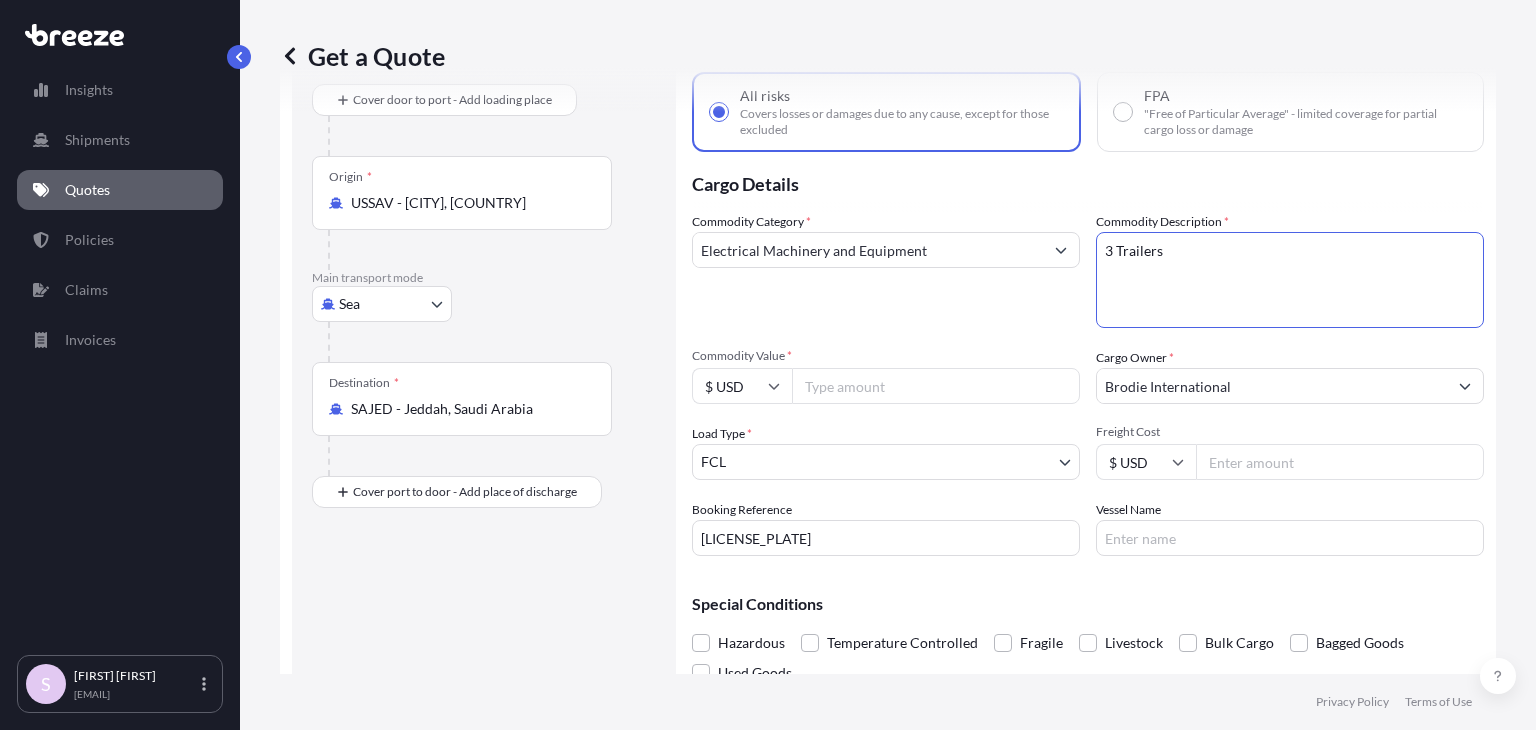 scroll, scrollTop: 177, scrollLeft: 0, axis: vertical 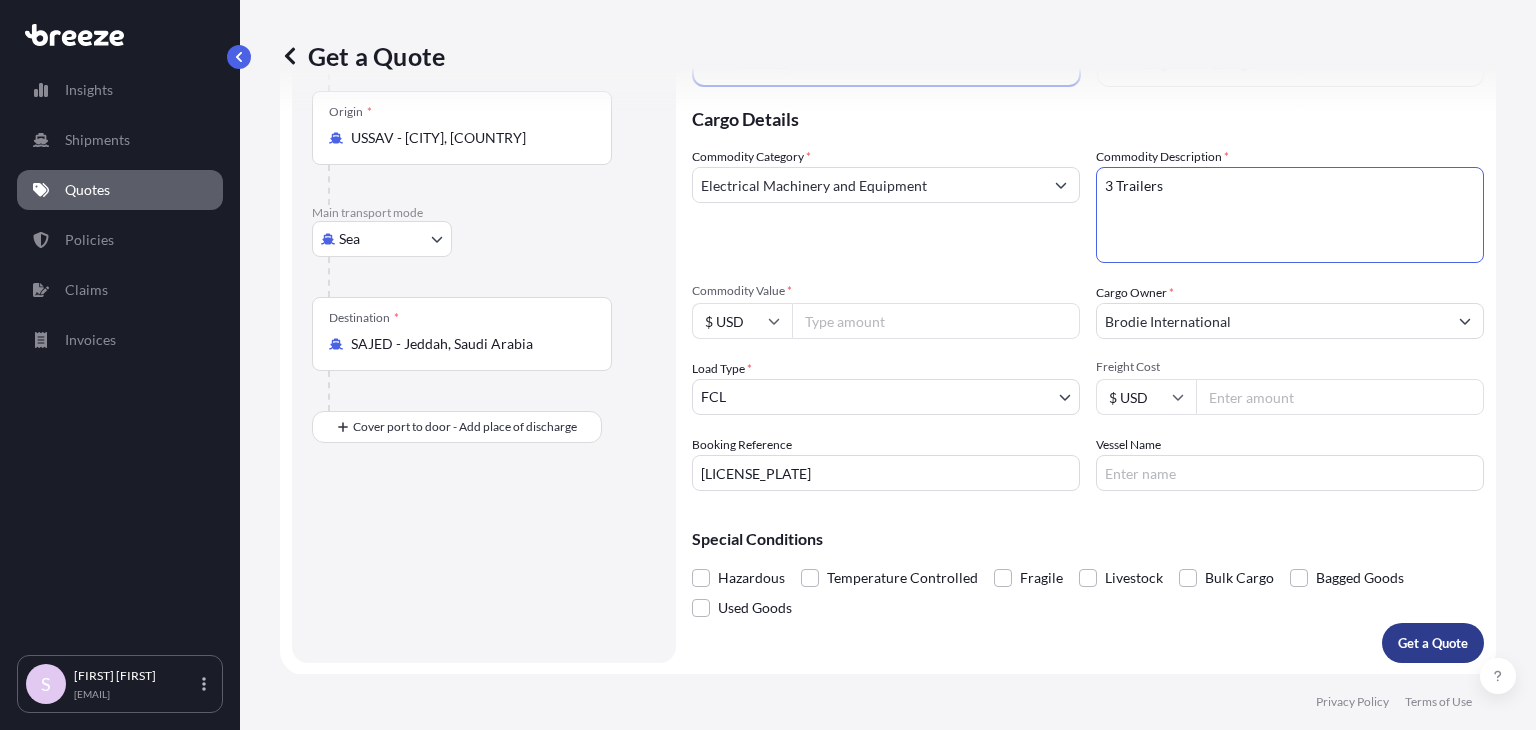 type on "3 Trailers" 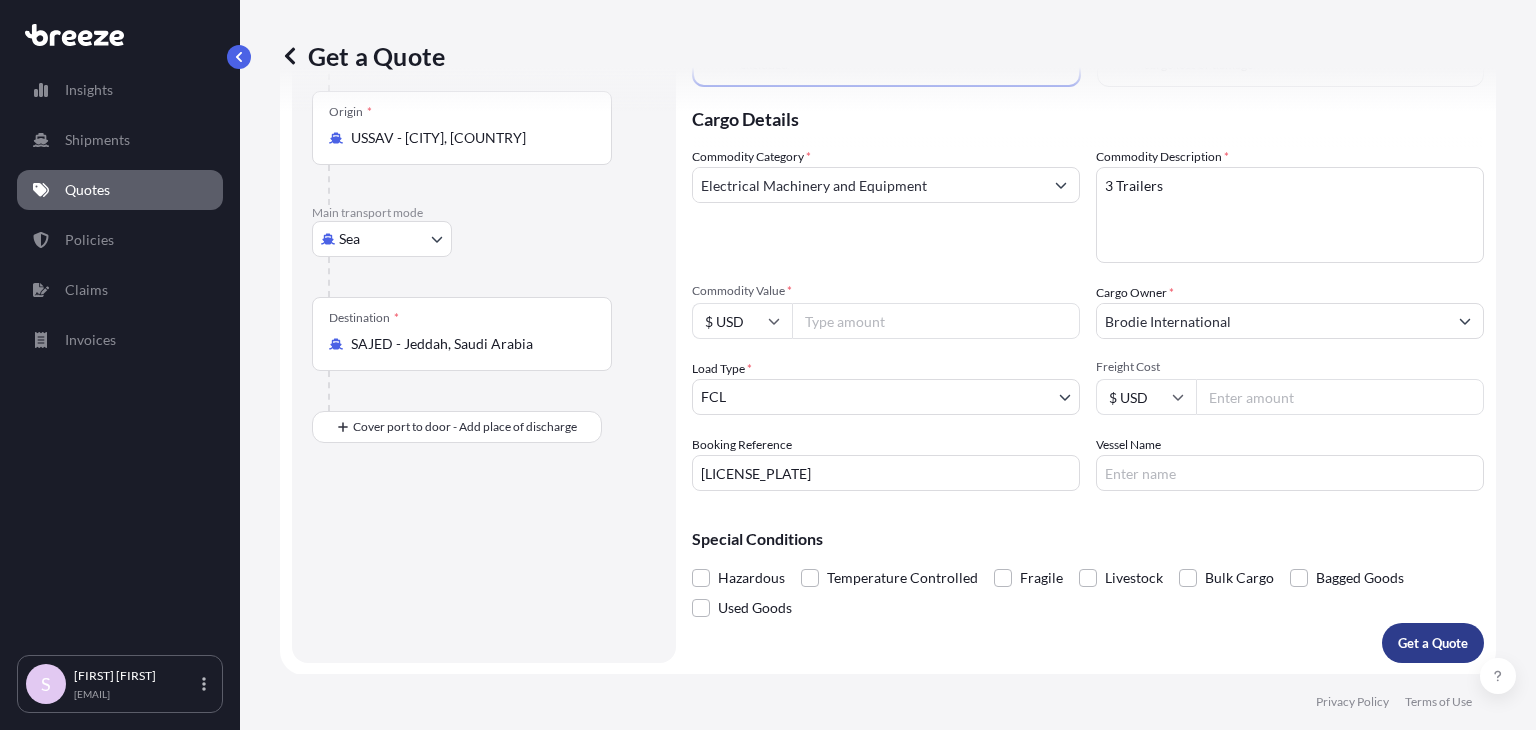 click on "Get a Quote" at bounding box center [1433, 643] 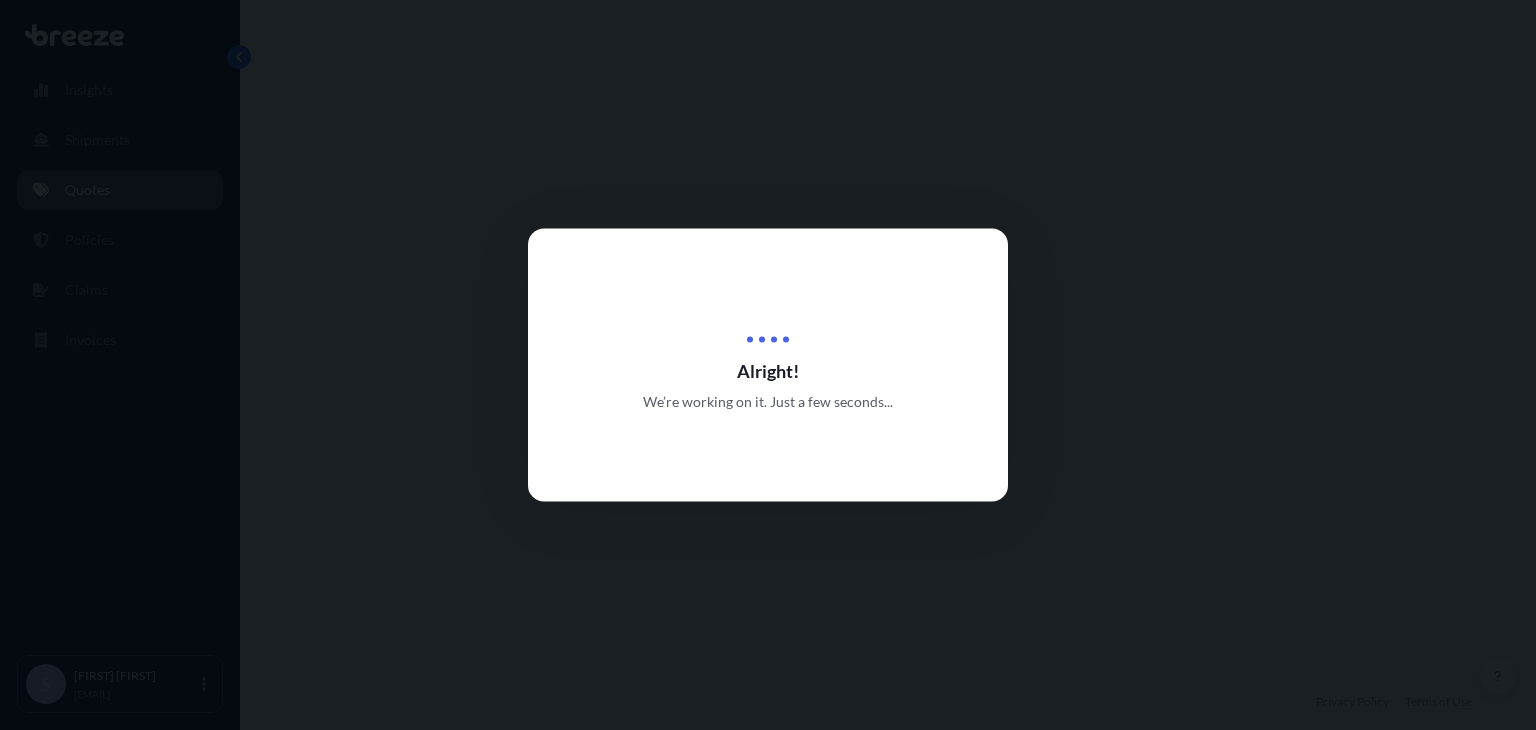 scroll, scrollTop: 0, scrollLeft: 0, axis: both 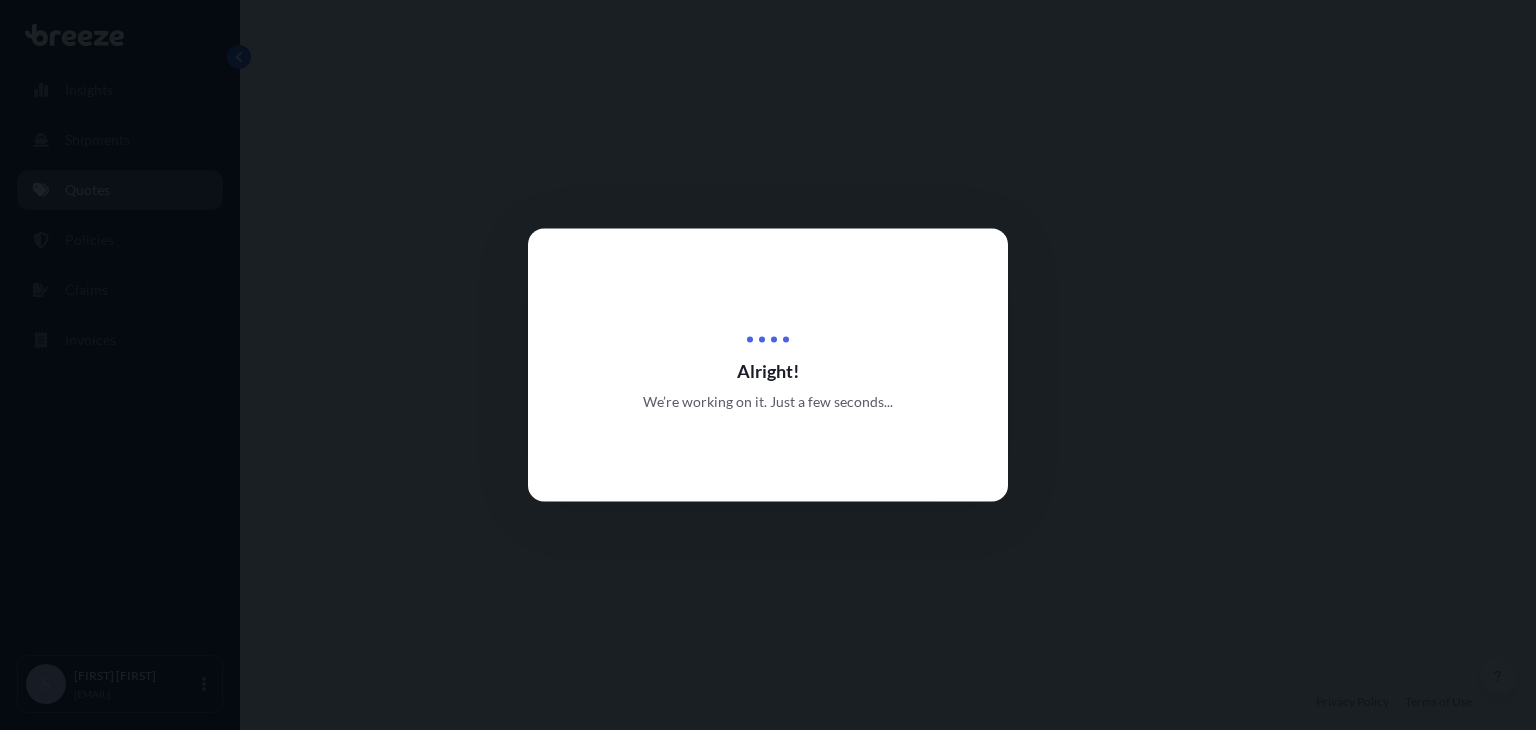 select on "Sea" 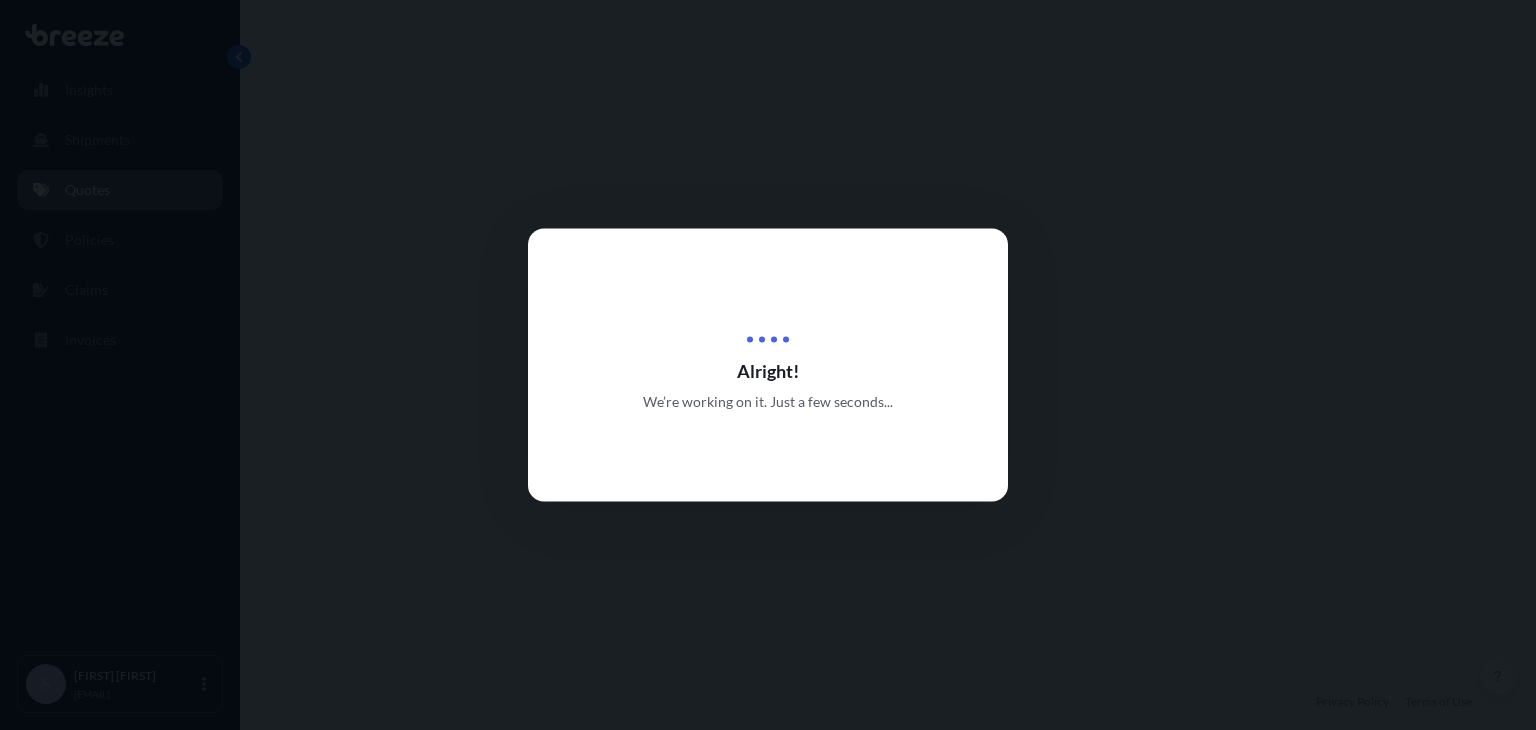 select on "2" 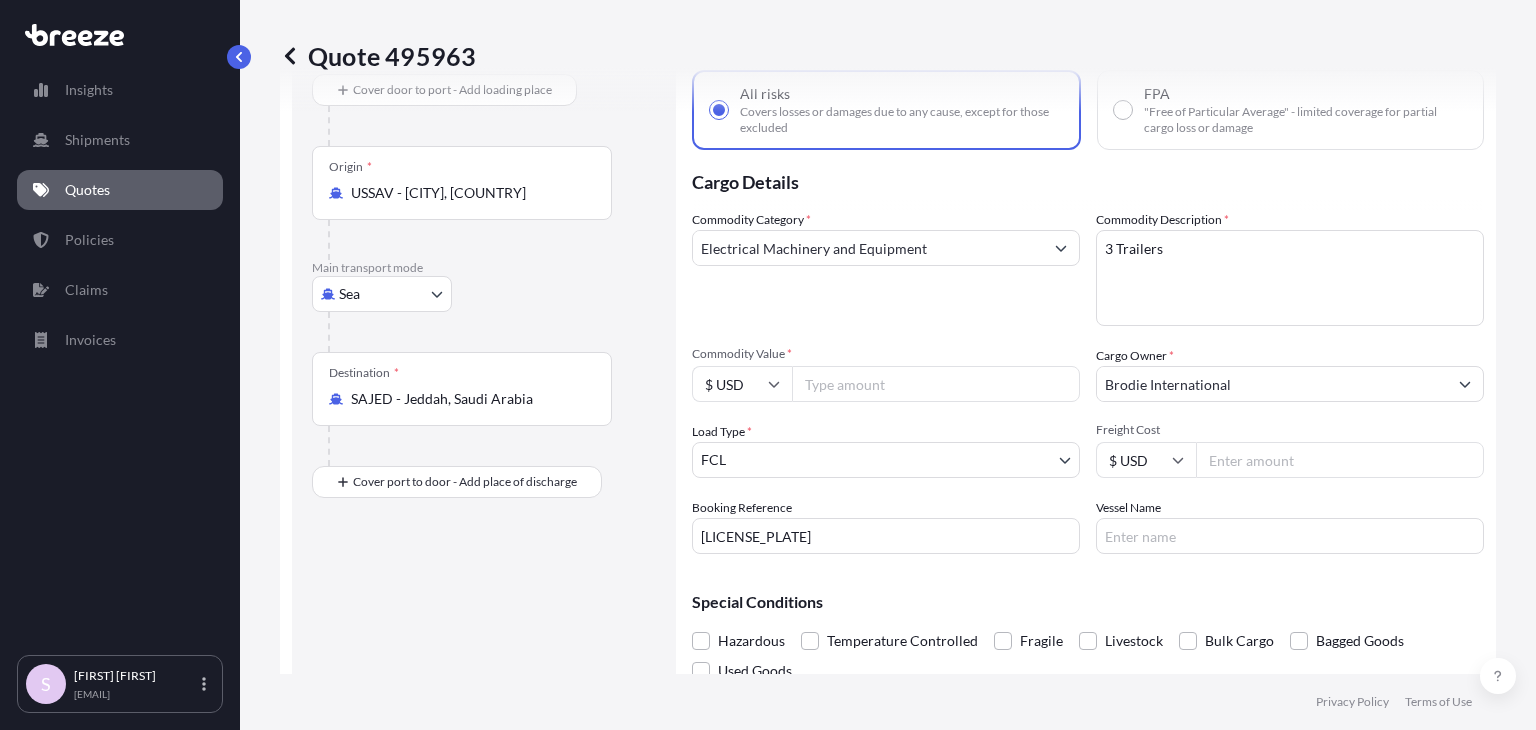scroll, scrollTop: 0, scrollLeft: 0, axis: both 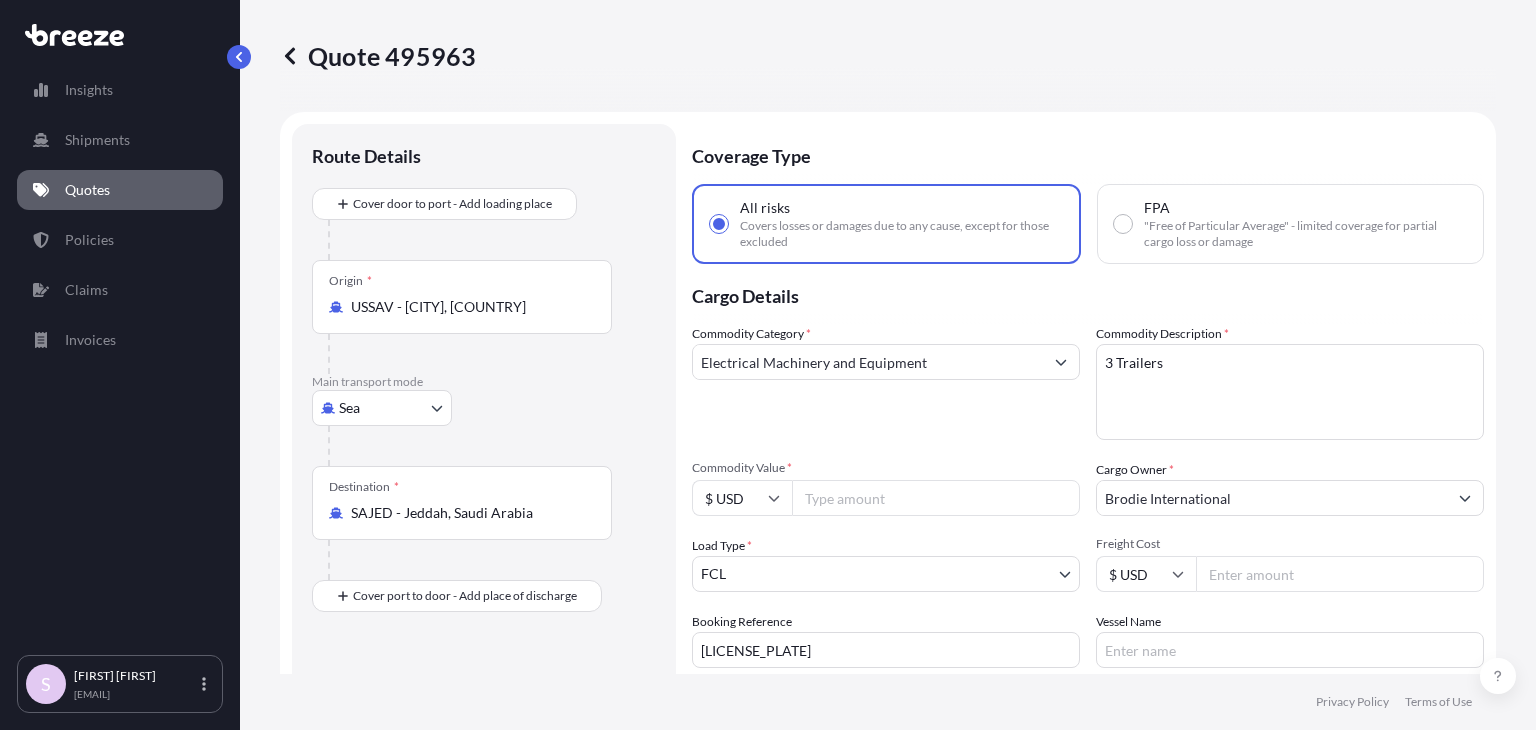 click on "Quote 495963" at bounding box center (378, 56) 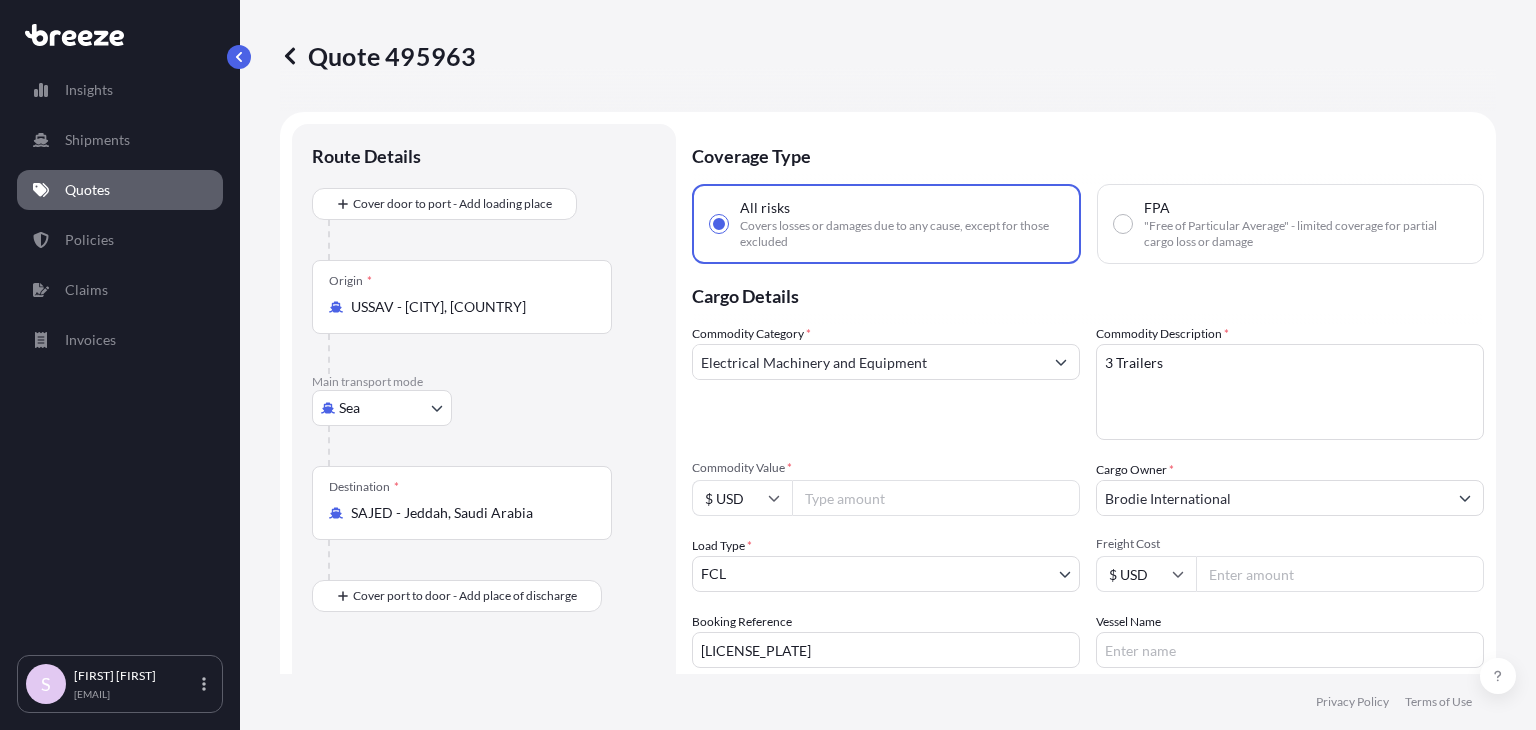 drag, startPoint x: 316, startPoint y: 57, endPoint x: 479, endPoint y: 59, distance: 163.01227 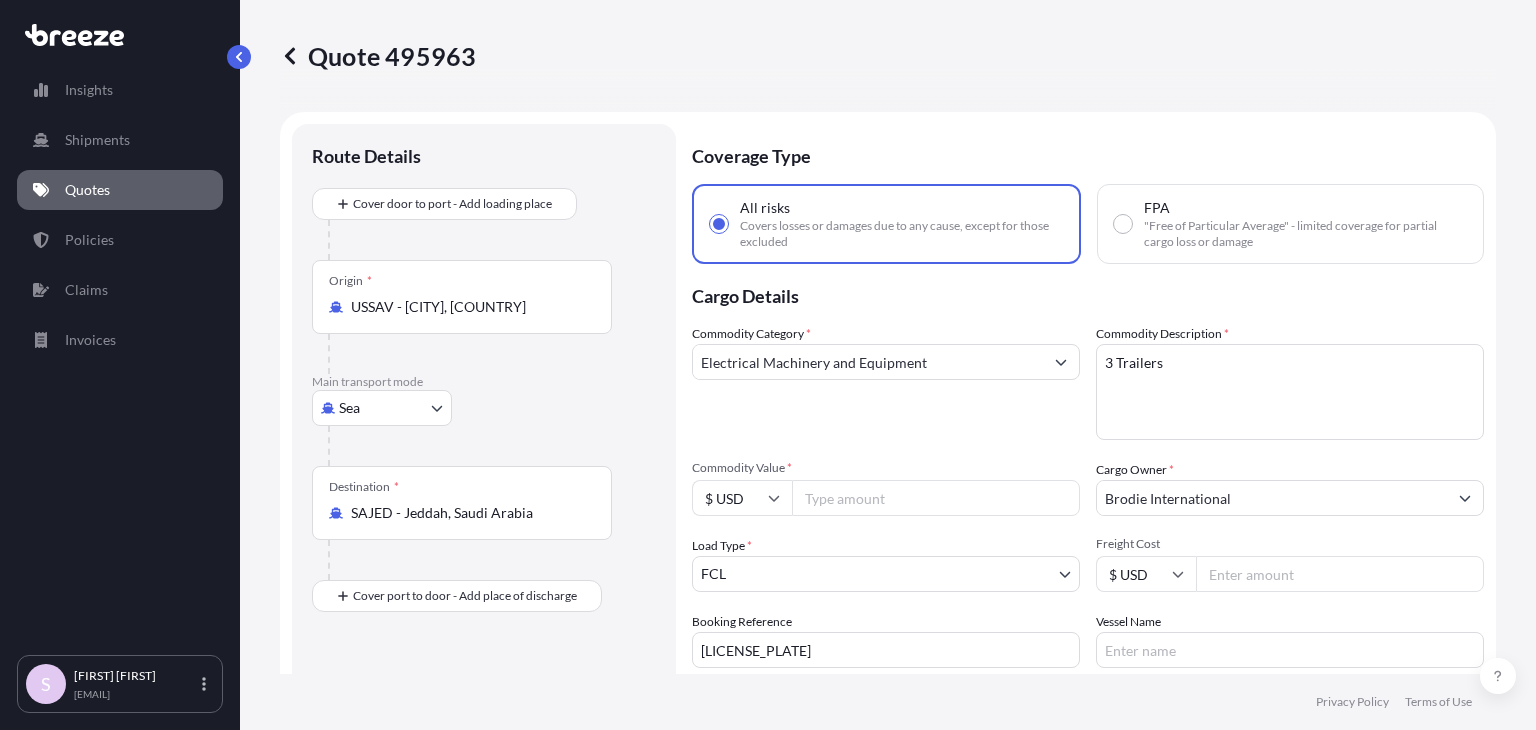 click on "Quote 495963" at bounding box center [888, 56] 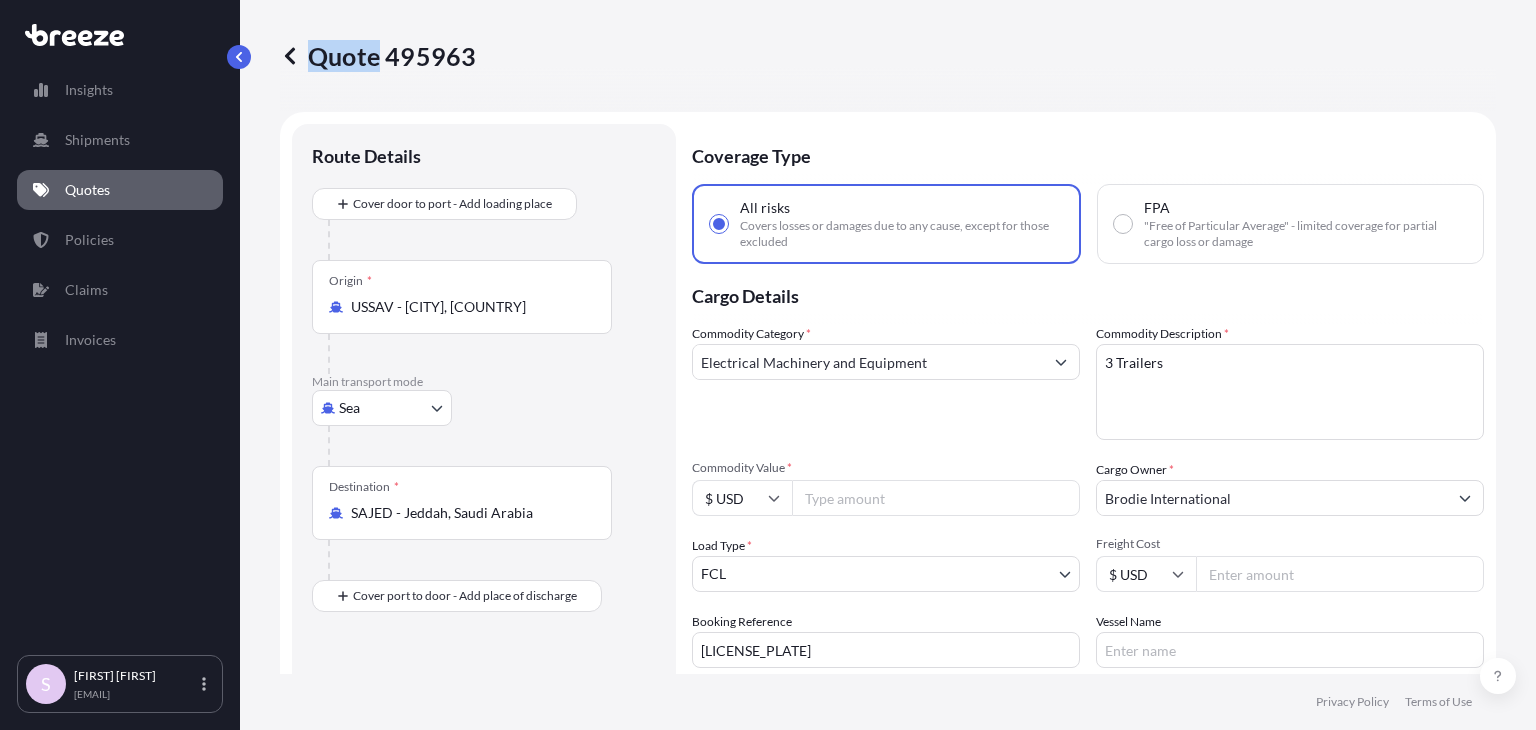 drag, startPoint x: 479, startPoint y: 57, endPoint x: 377, endPoint y: 57, distance: 102 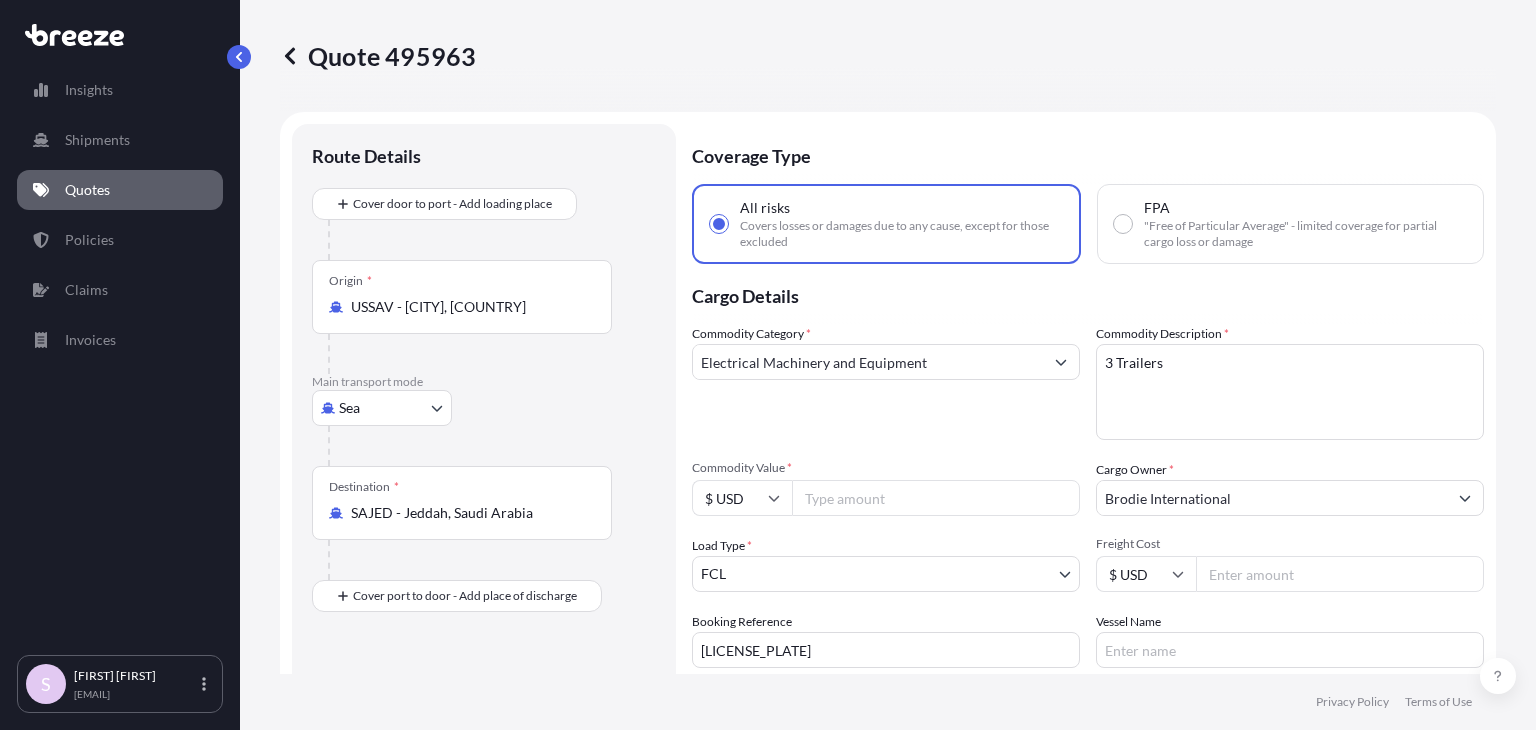 drag, startPoint x: 310, startPoint y: 60, endPoint x: 476, endPoint y: 65, distance: 166.07529 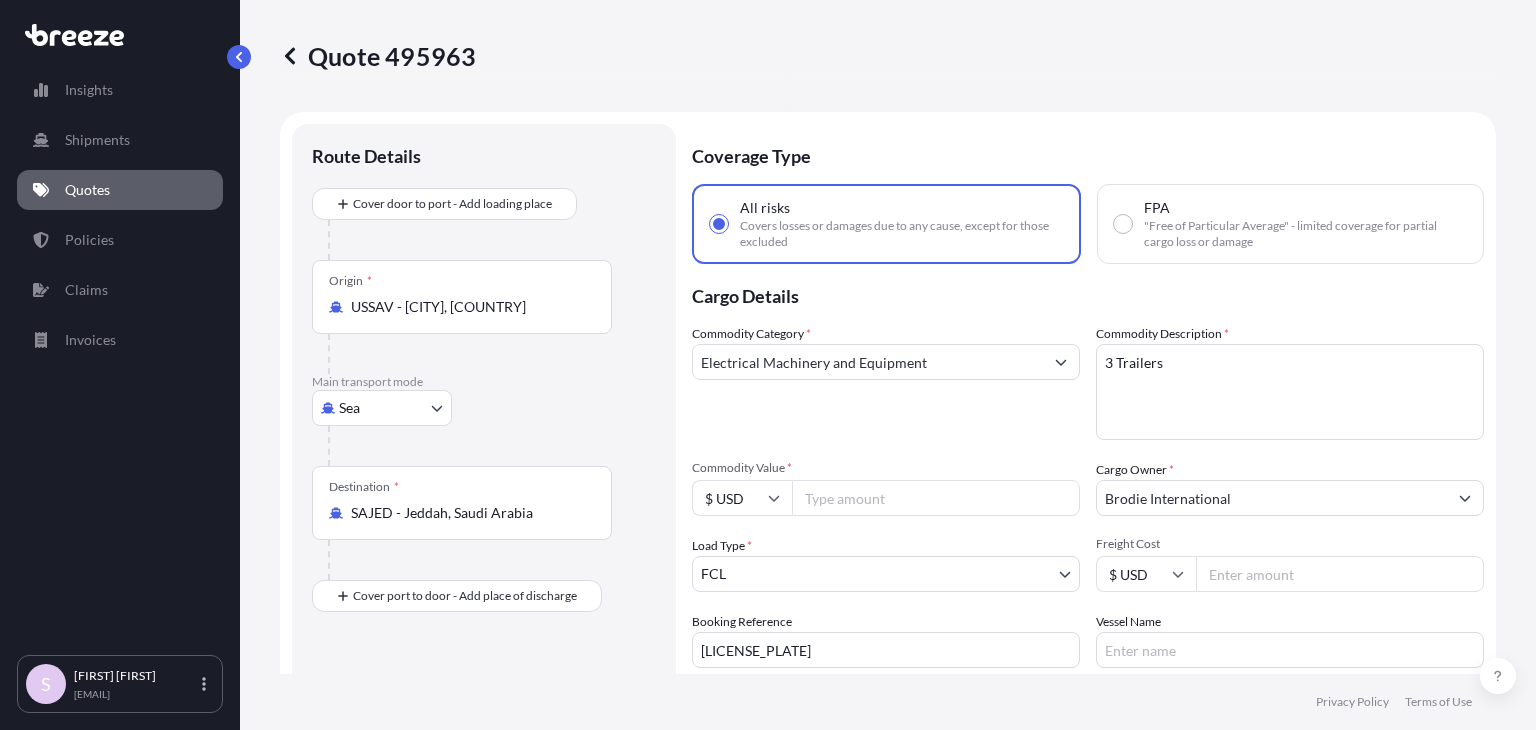 click on "Quote 495963" at bounding box center (888, 56) 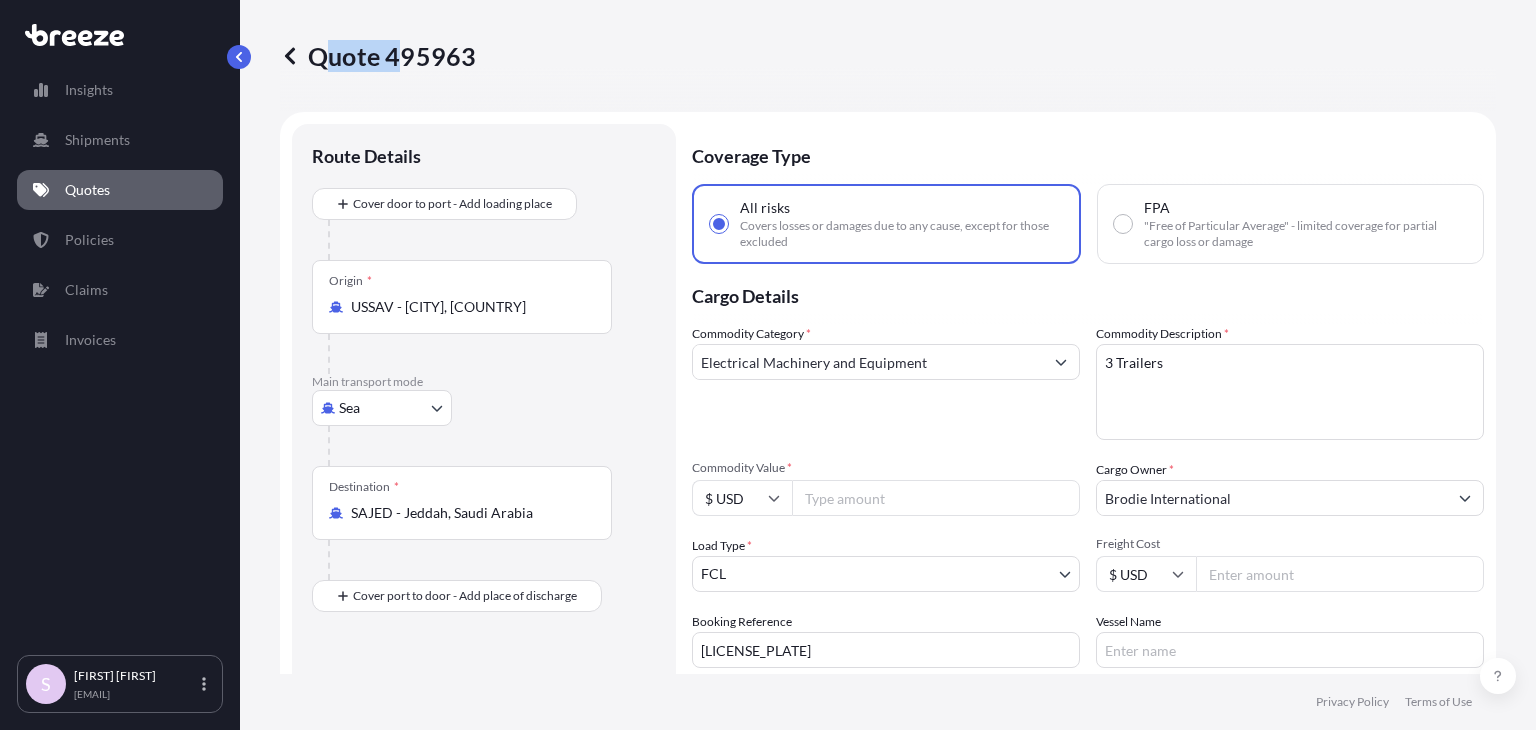 drag, startPoint x: 318, startPoint y: 53, endPoint x: 403, endPoint y: 60, distance: 85.28775 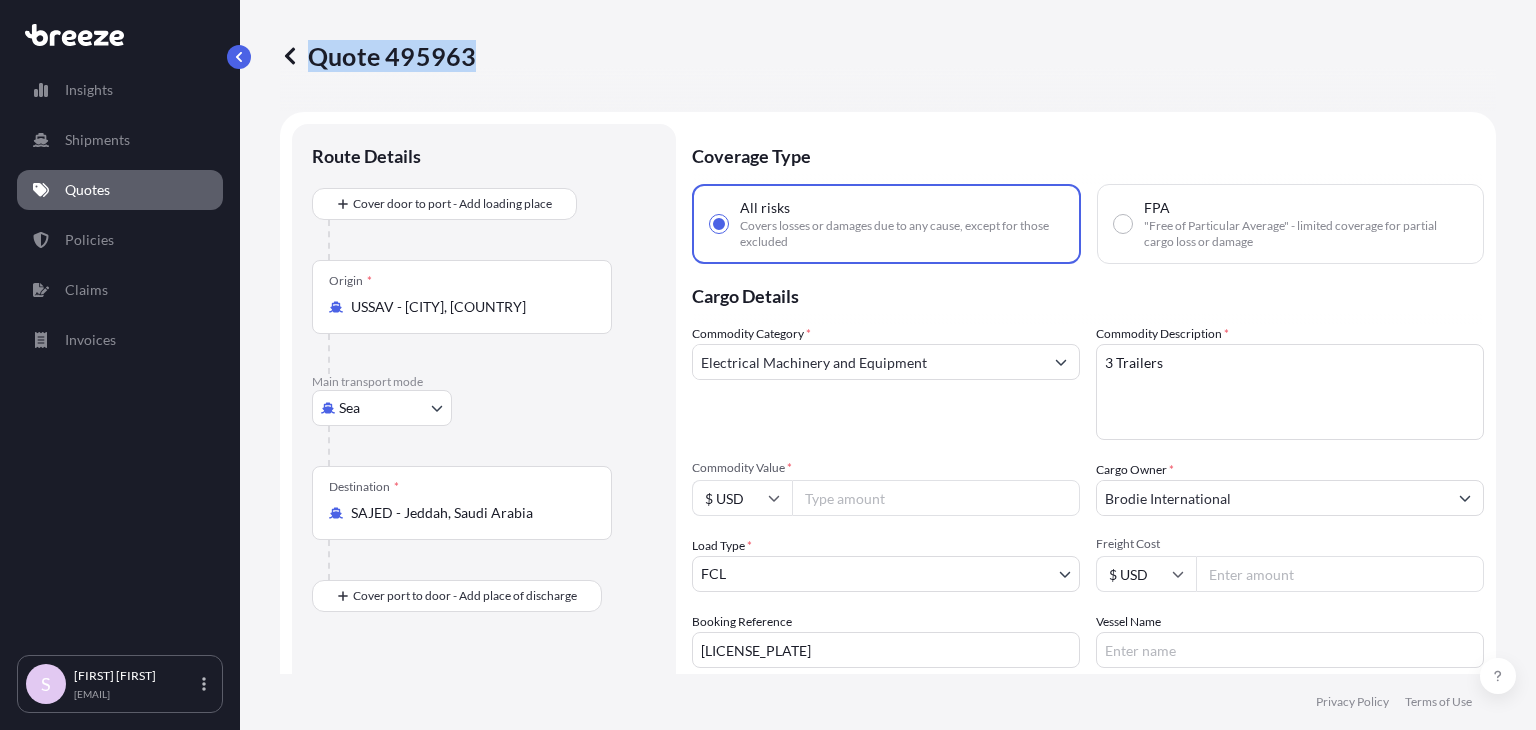 copy on "Quote 495963" 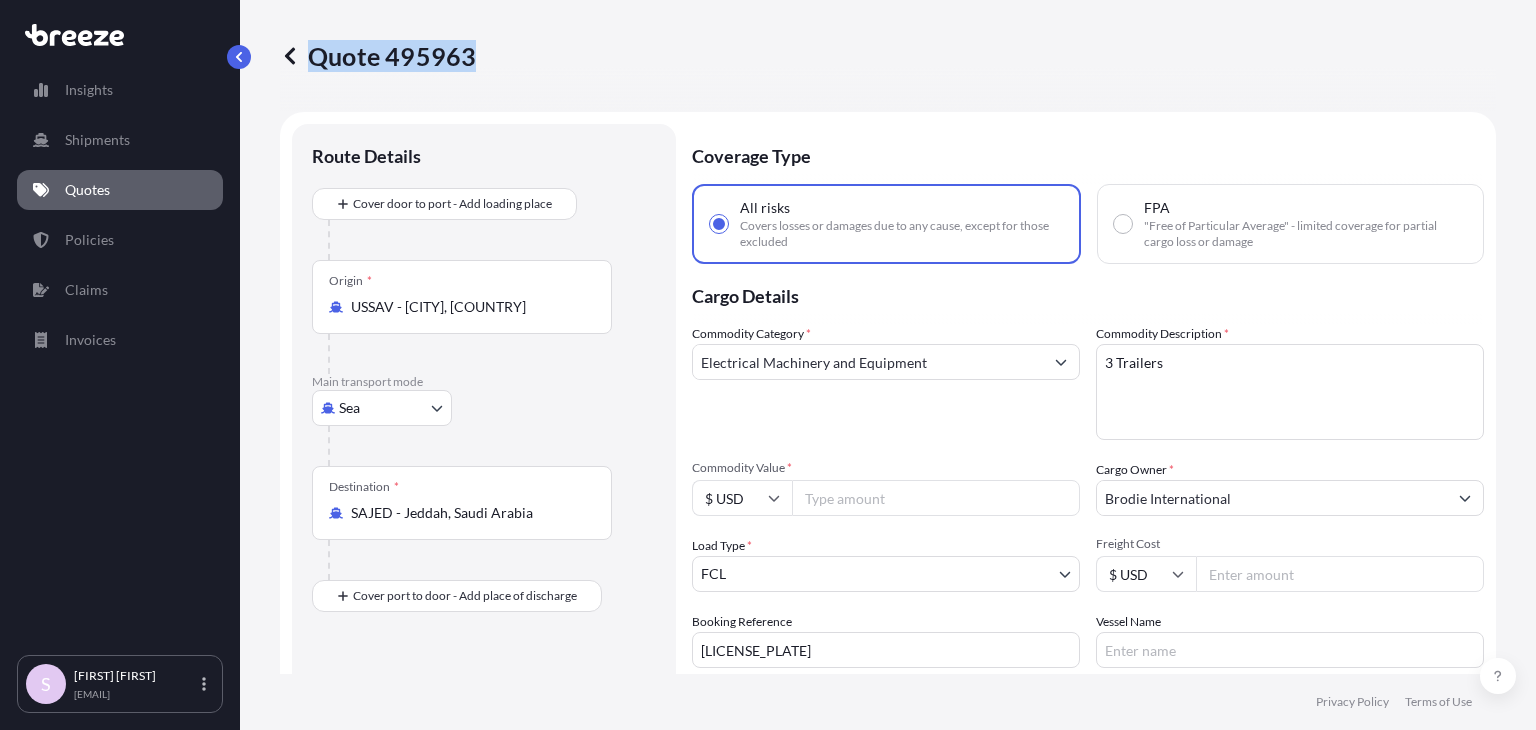 drag, startPoint x: 327, startPoint y: 53, endPoint x: 472, endPoint y: 65, distance: 145.4957 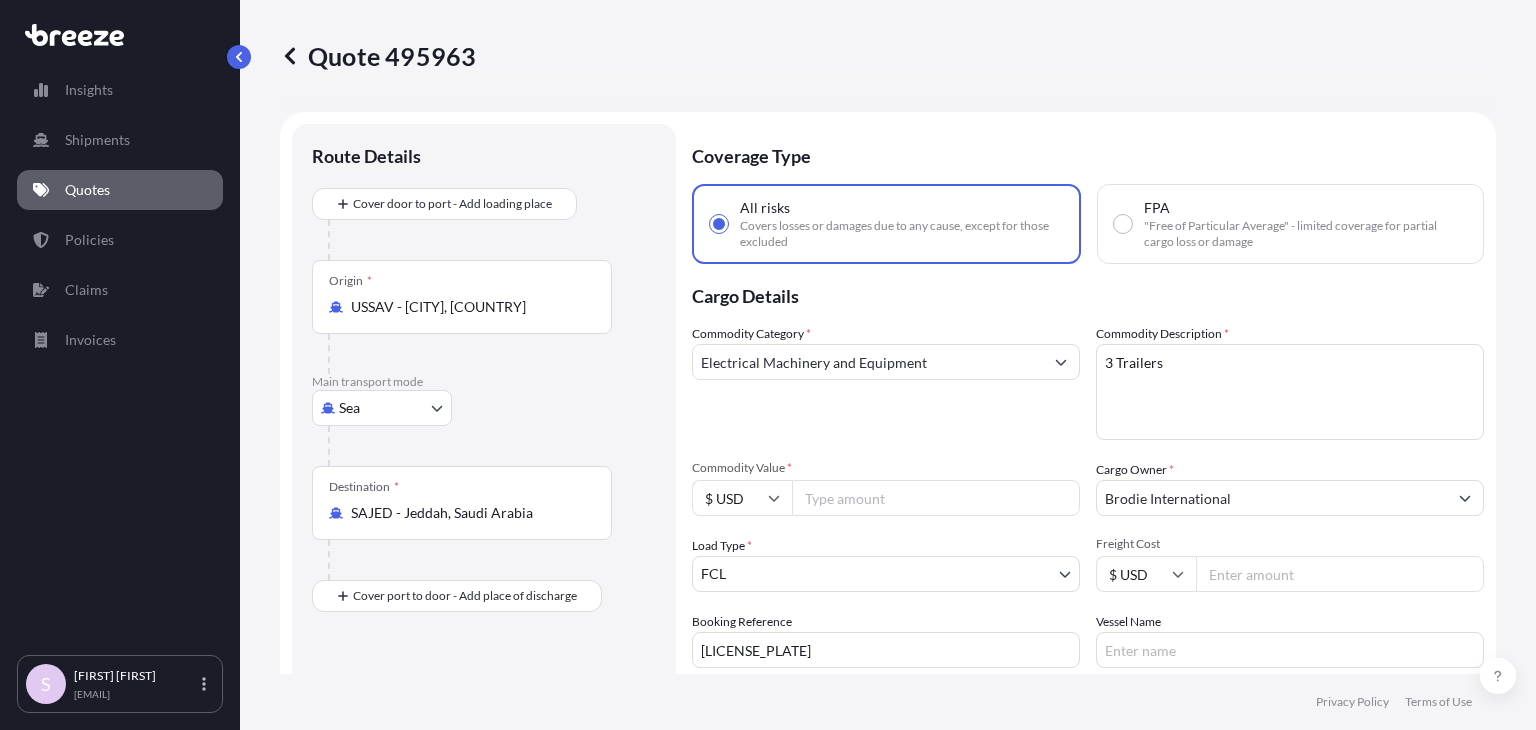 click on "Quote 495963" at bounding box center [378, 56] 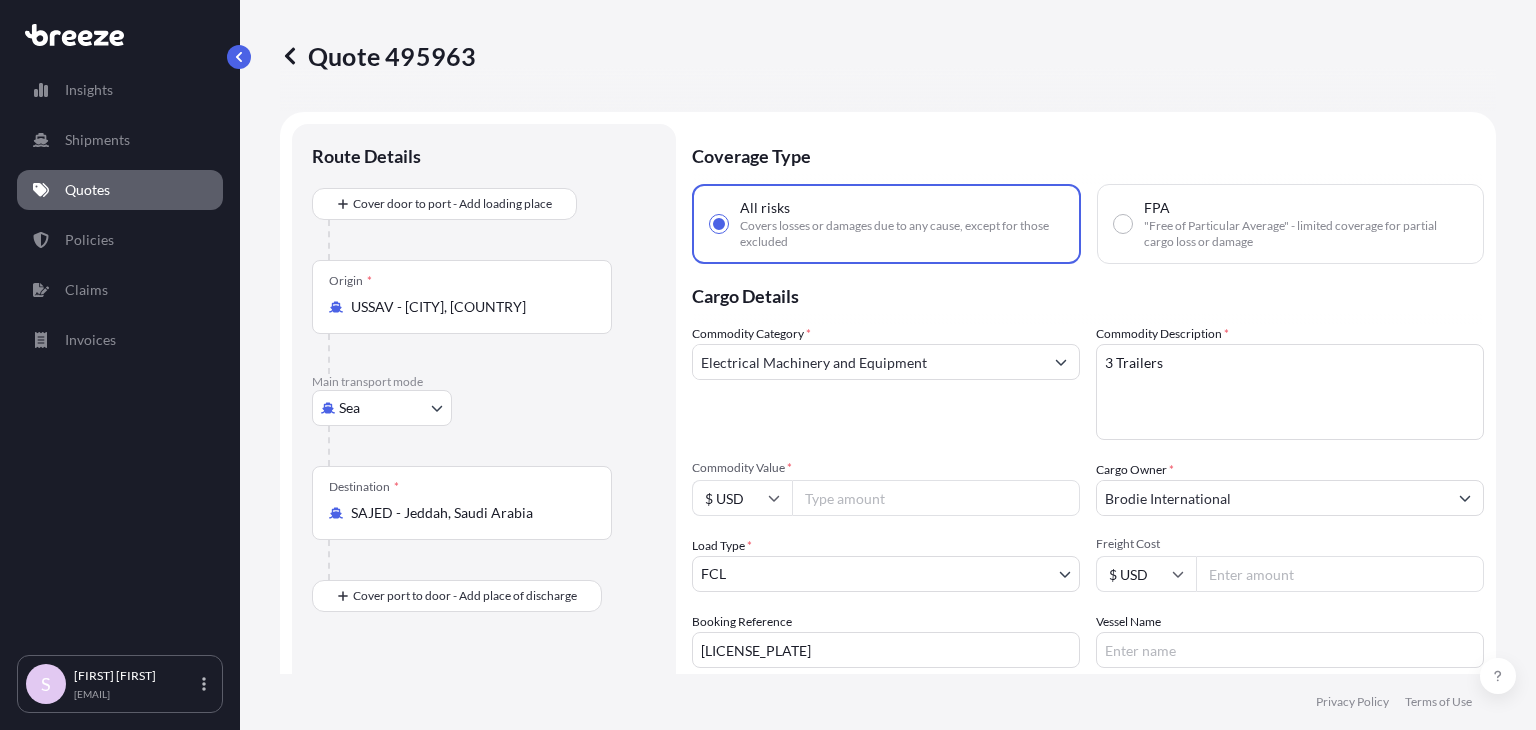 scroll, scrollTop: 200, scrollLeft: 0, axis: vertical 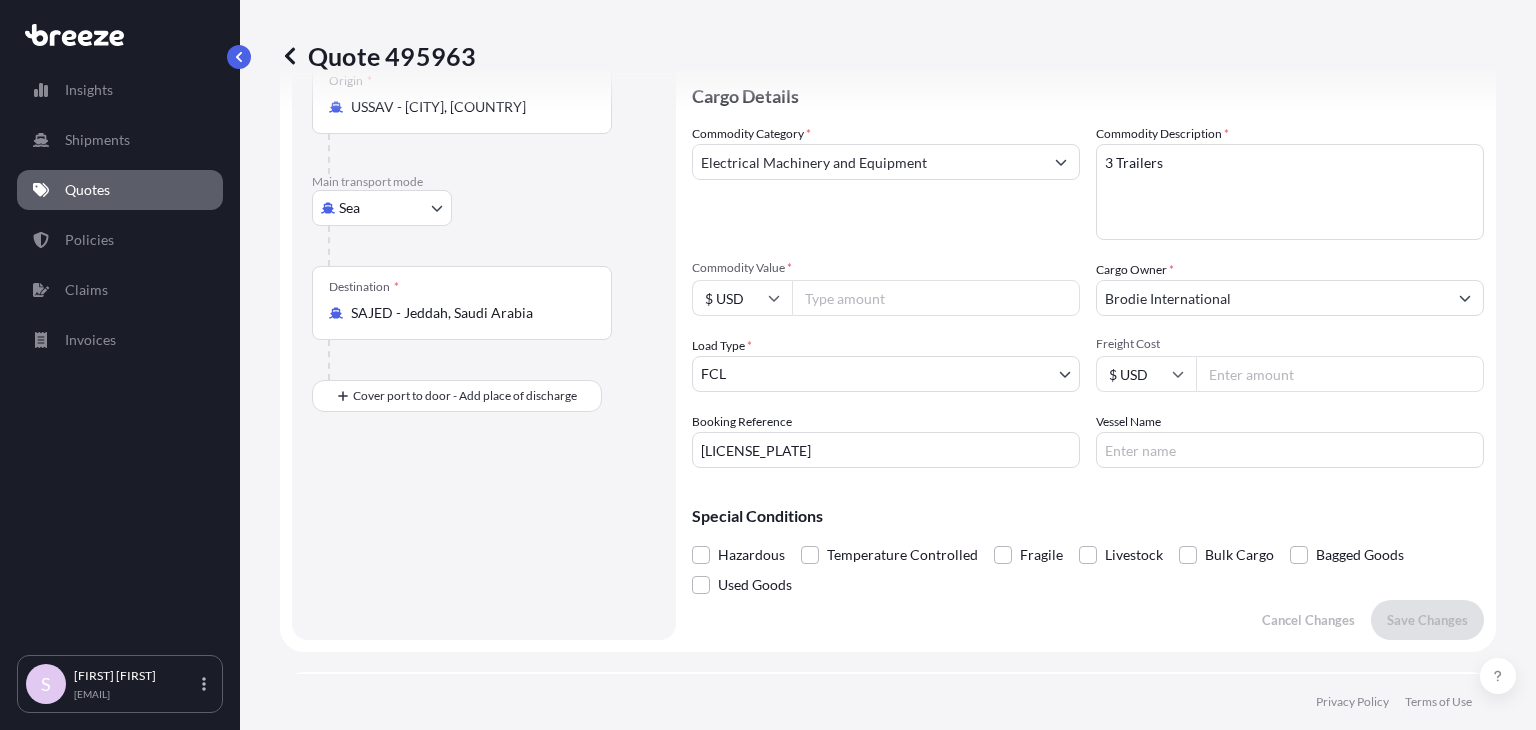 click on "463290" at bounding box center (936, 298) 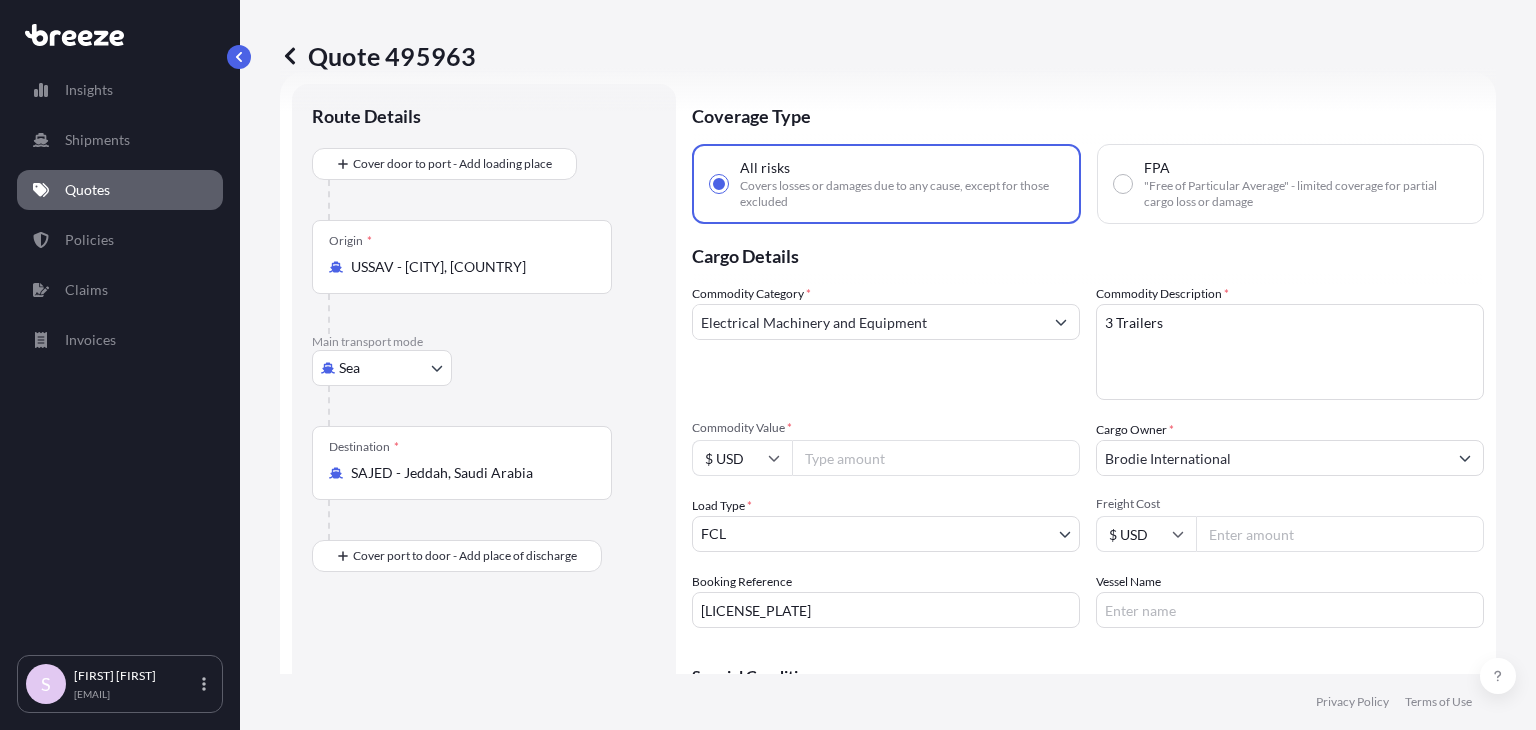 scroll, scrollTop: 0, scrollLeft: 0, axis: both 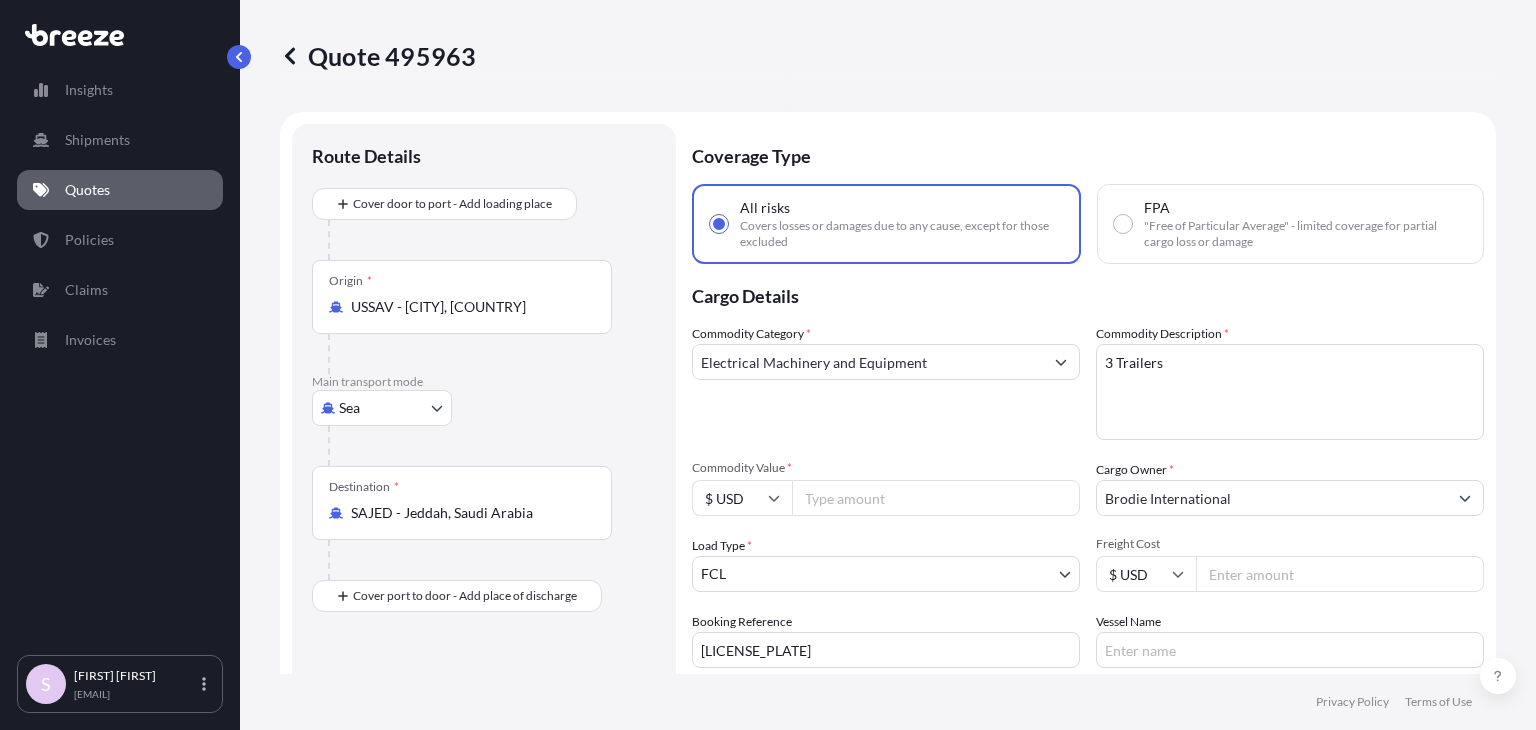 type on "463288" 